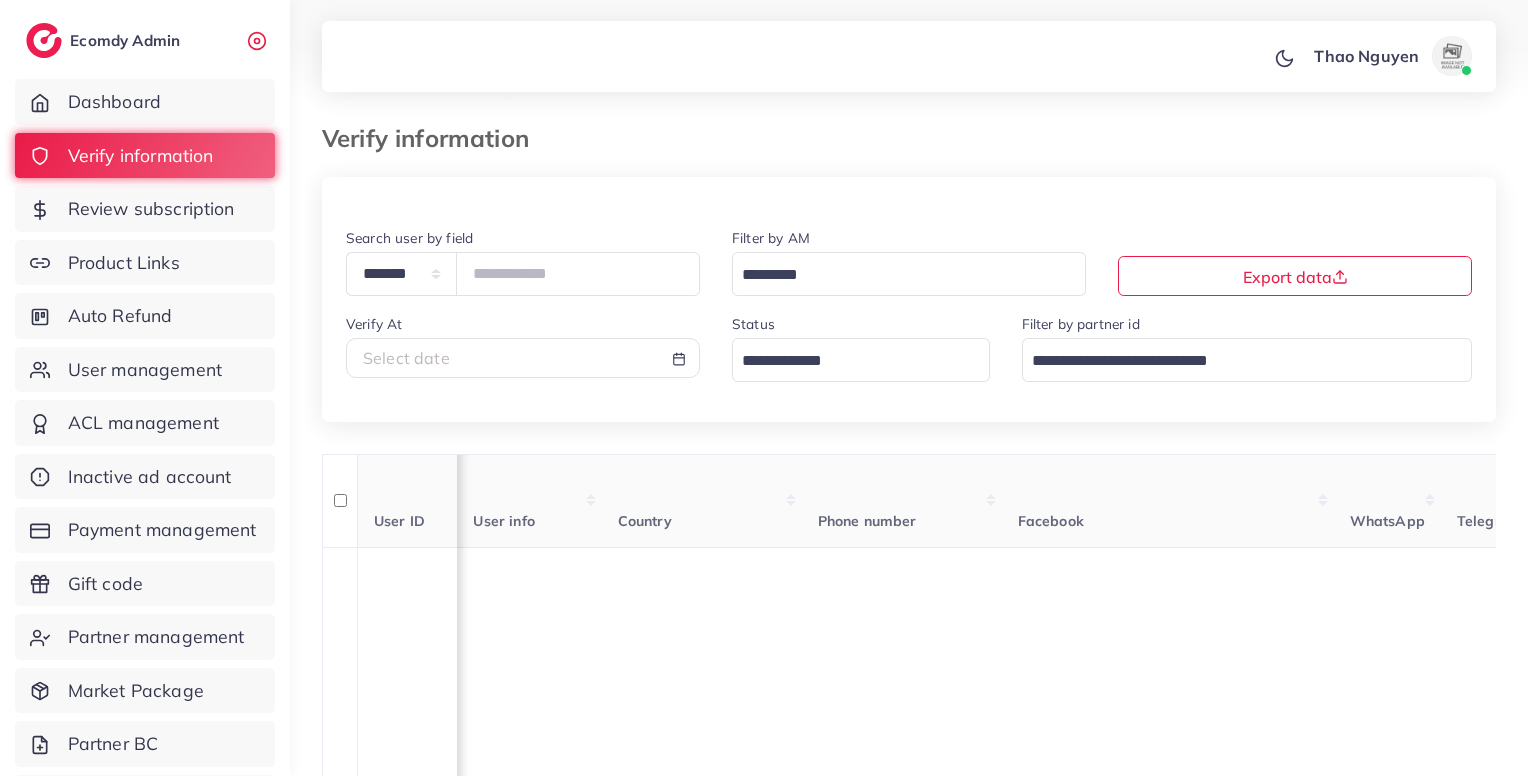 scroll, scrollTop: 0, scrollLeft: 0, axis: both 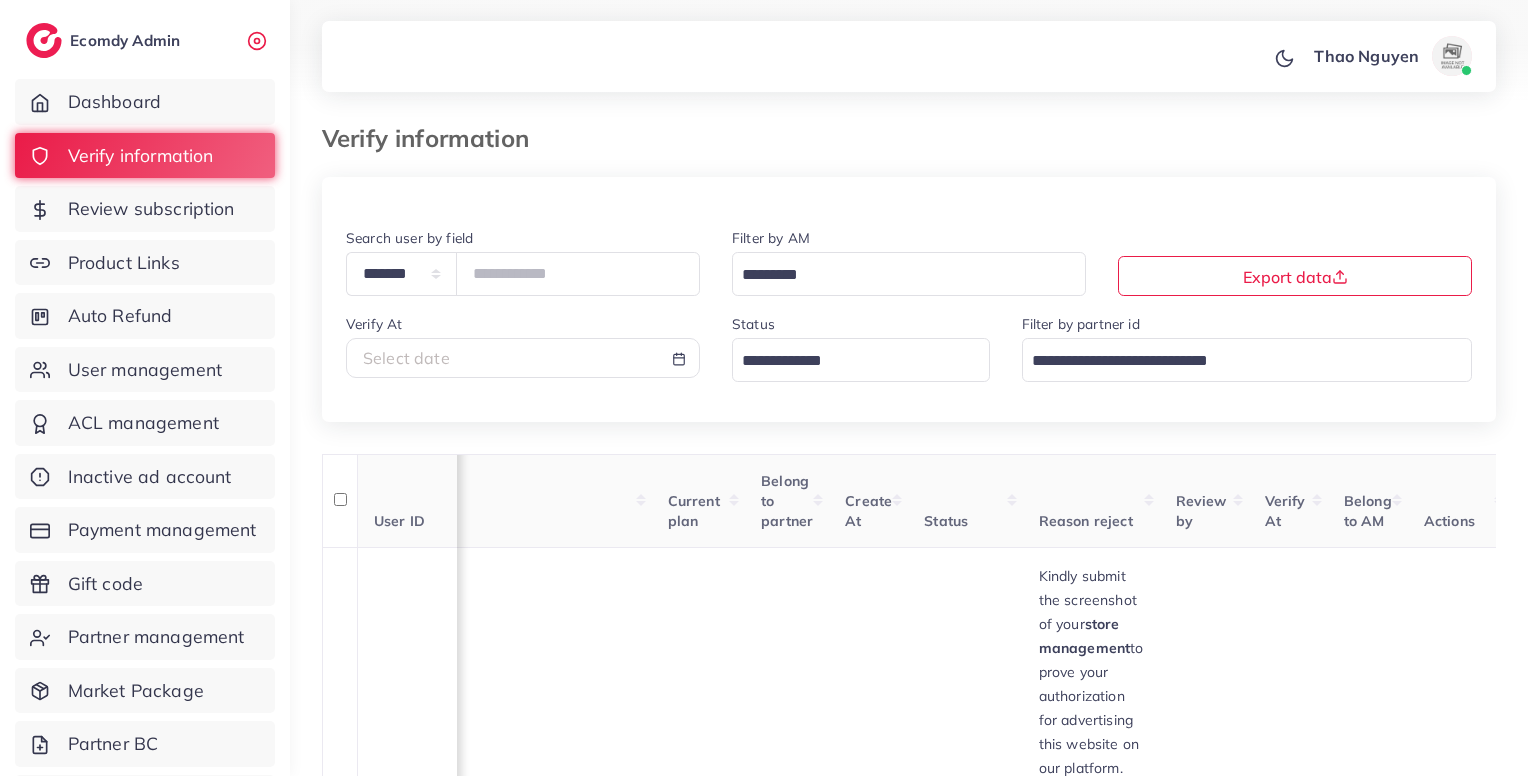 click on "*******" at bounding box center [578, 273] 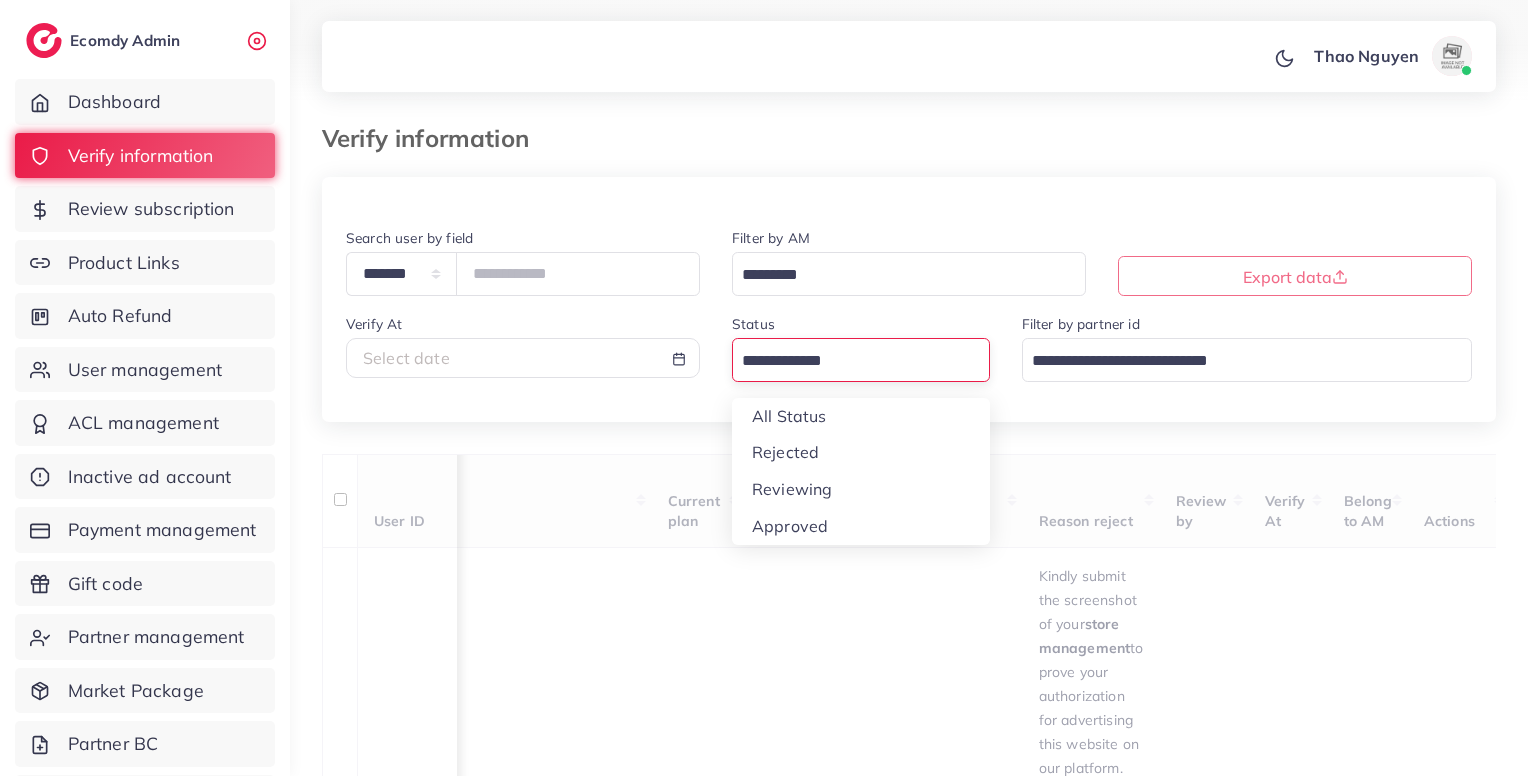 click at bounding box center (849, 361) 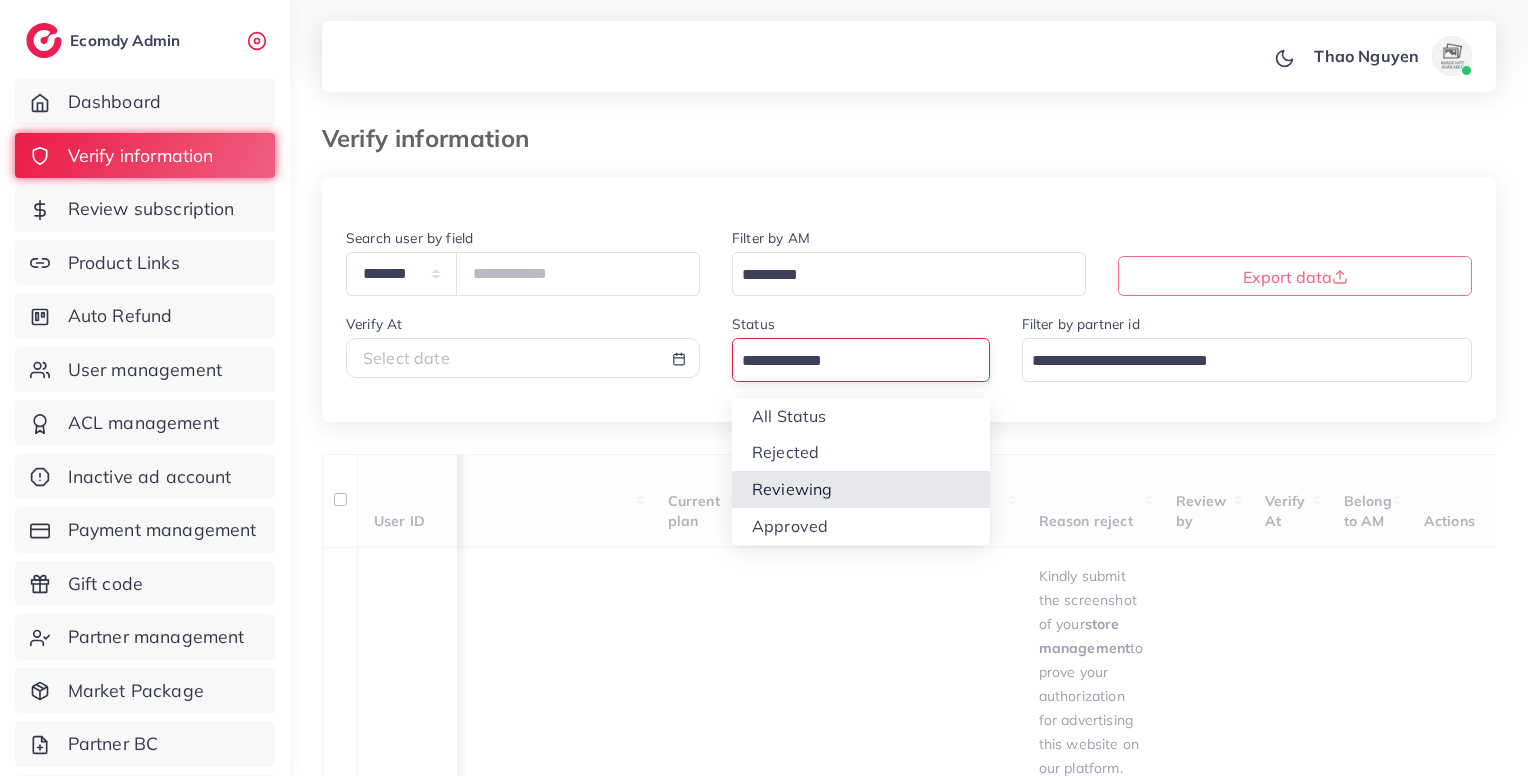 type on "*******" 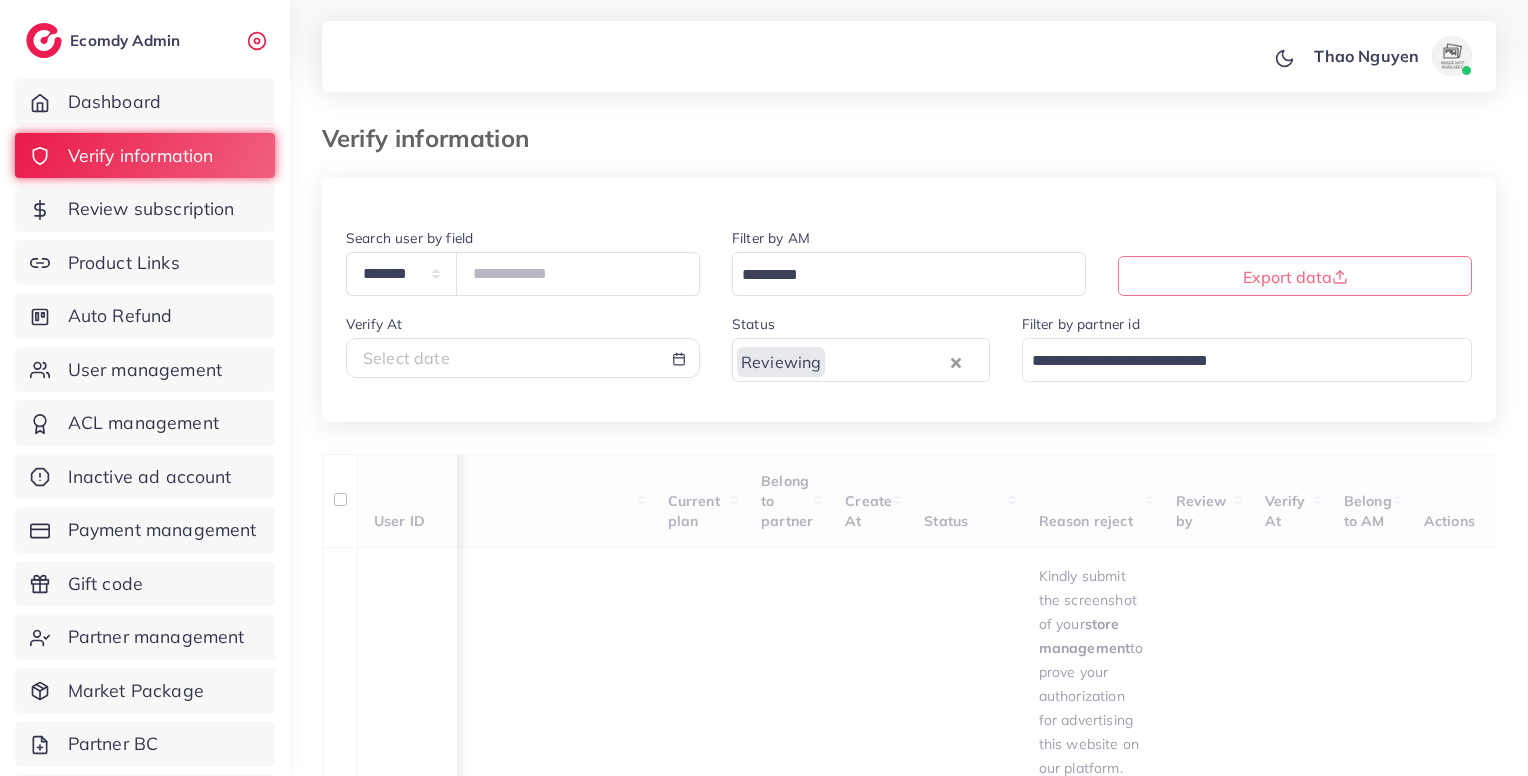 click on "User ID User info Country Phone number Facebook WhatsApp Telegram Product Url Screenshots Current plan Belong to partner Create At Status Reason reject Review by Verify At Belong to AM Actions            1027622   [FIRST] [LAST]  [EMAIL]  Bangladesh   BD [PHONE]   https://www.facebook.com/[USER]   [PHONE]   t.me/[USER]   https://[DOMAIN]/product/[PRODUCT_NAME]   Saudi Arabia - rejected   https://[DOMAIN]/product/[PRODUCT_NAME]   Bangladesh - rejected   https://[DOMAIN]/product/[PRODUCT_NAME]   Bangladesh - rejected   N/A   regular_1   N/A   [DATE], [TIME]" at bounding box center [909, 744] 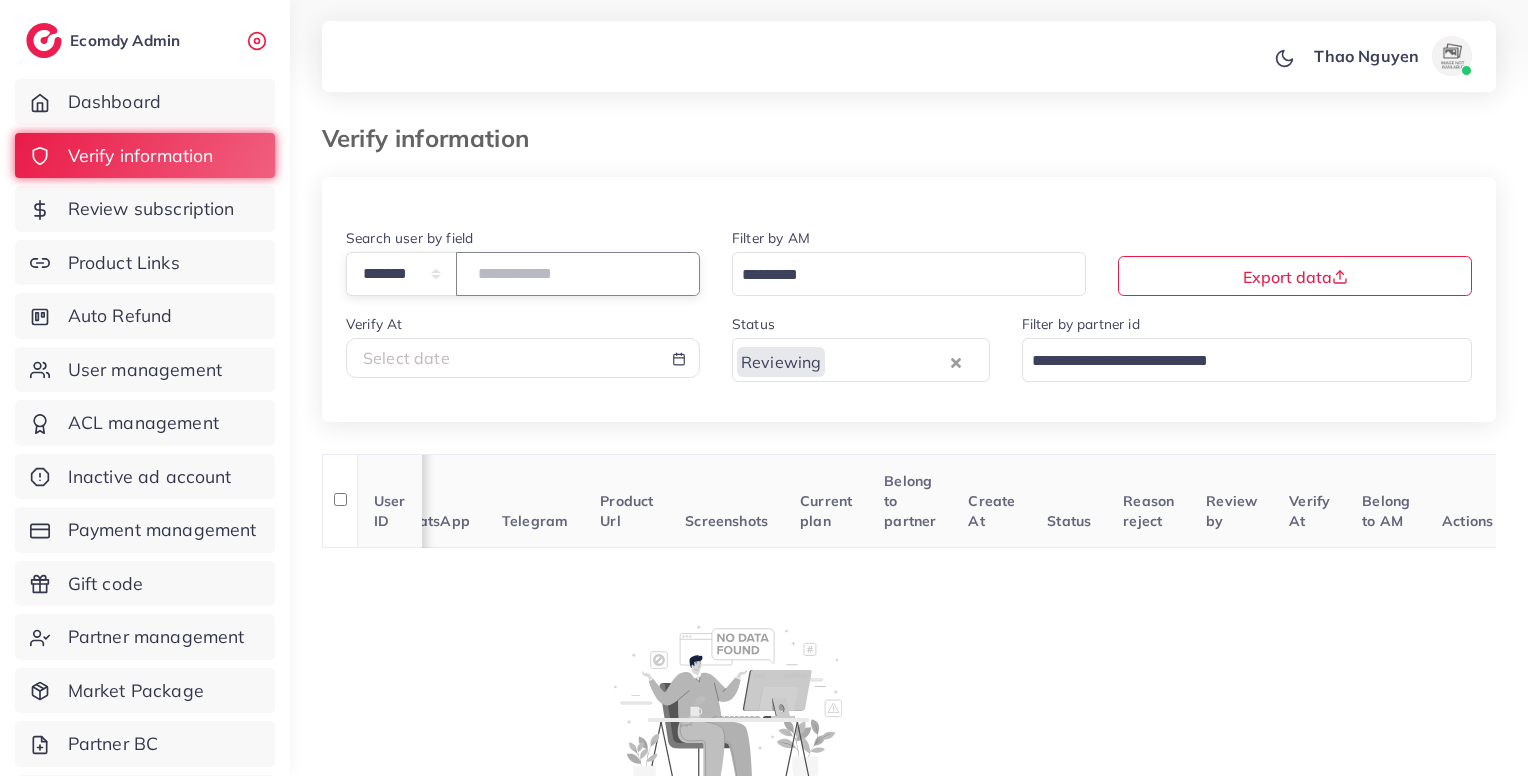 click on "*******" at bounding box center (578, 273) 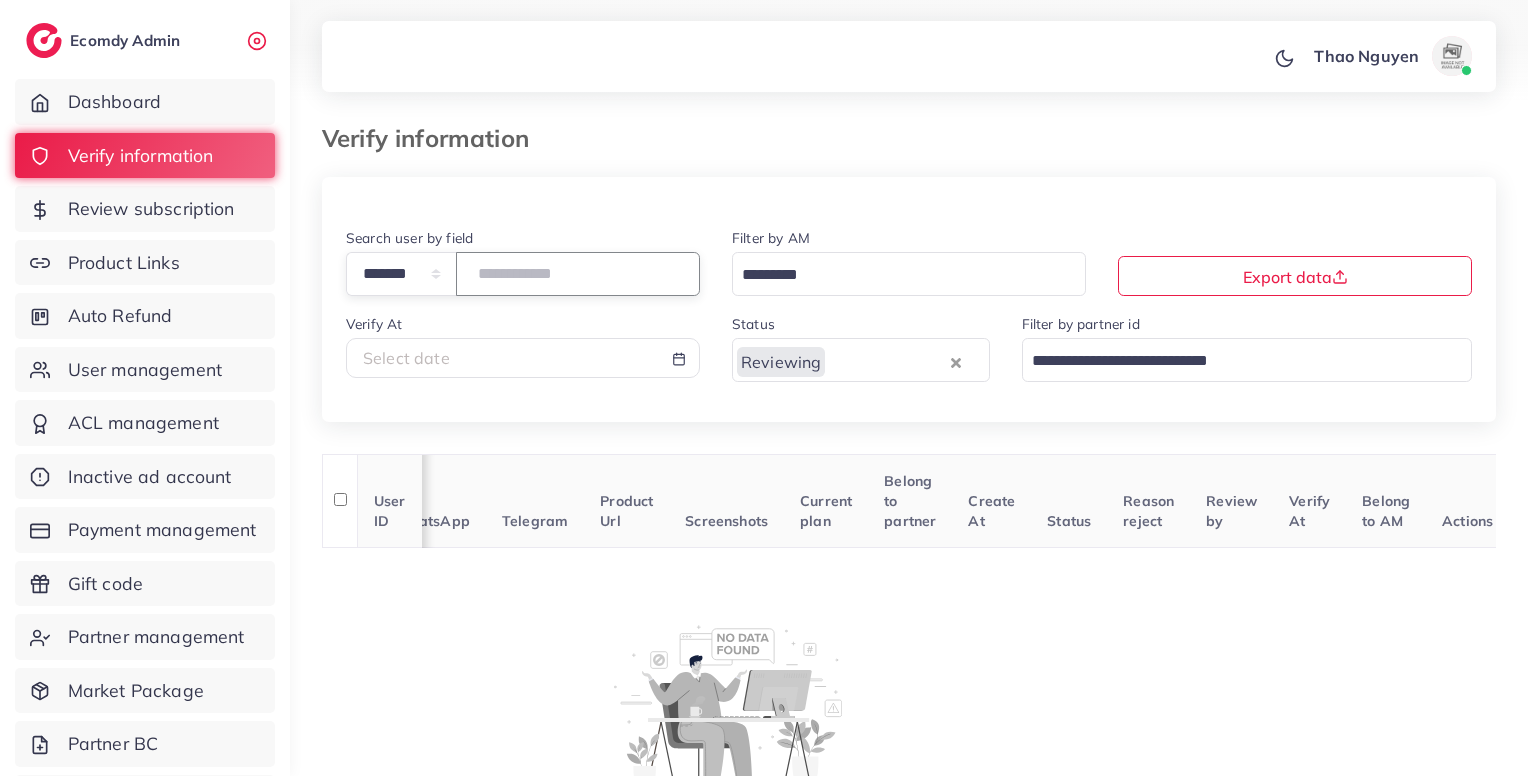 type 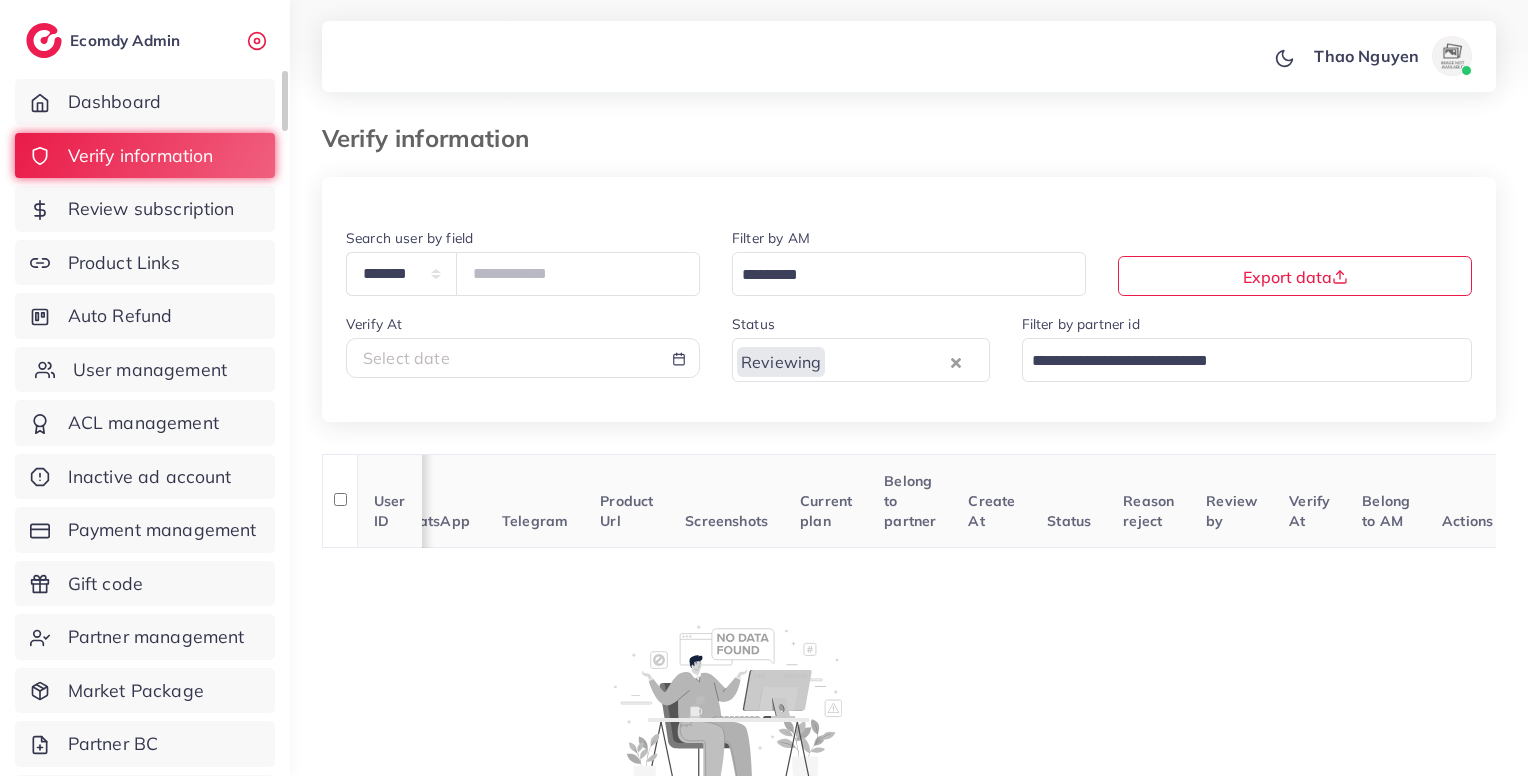 click on "User management" at bounding box center [150, 370] 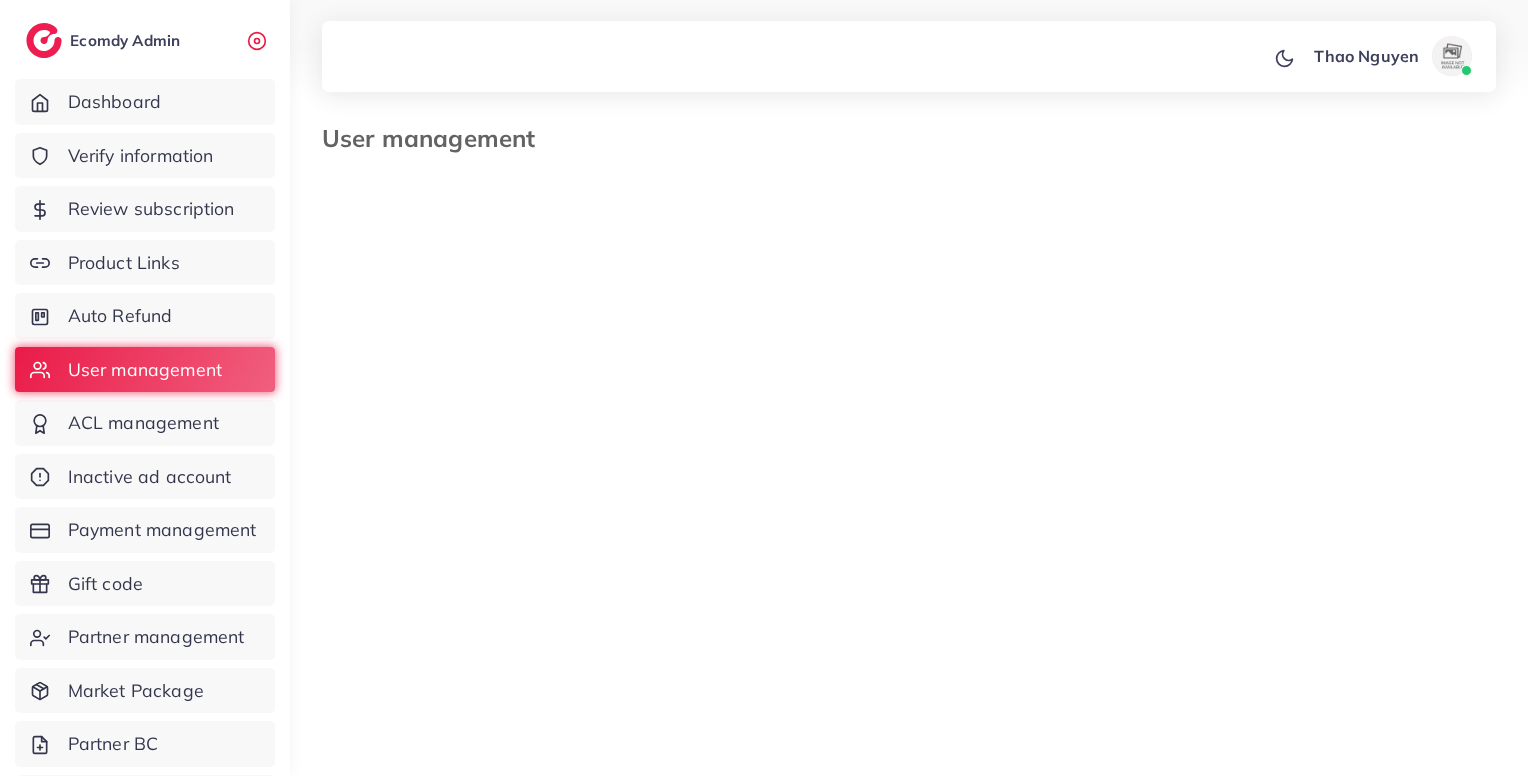 select on "*" 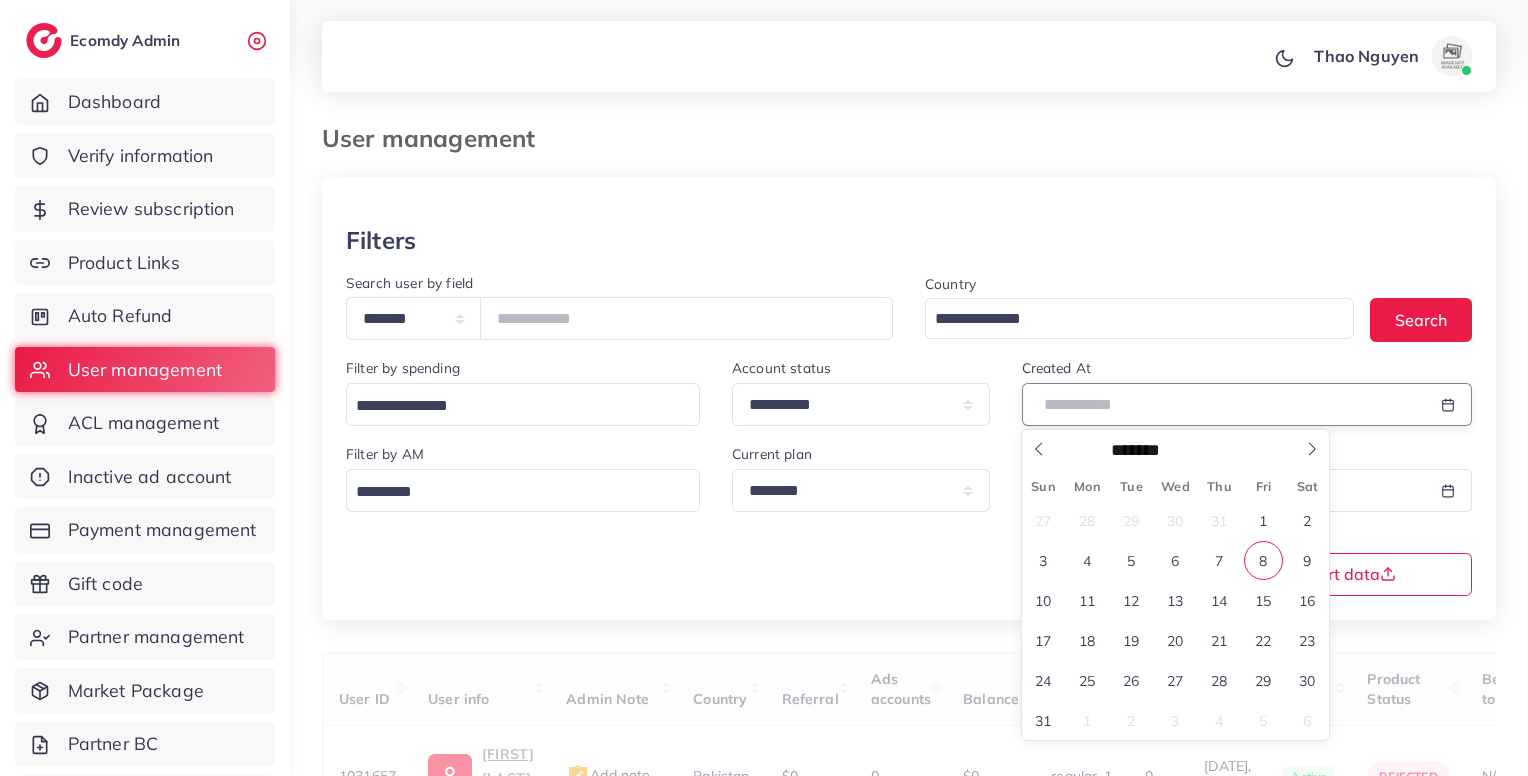 click at bounding box center [1224, 404] 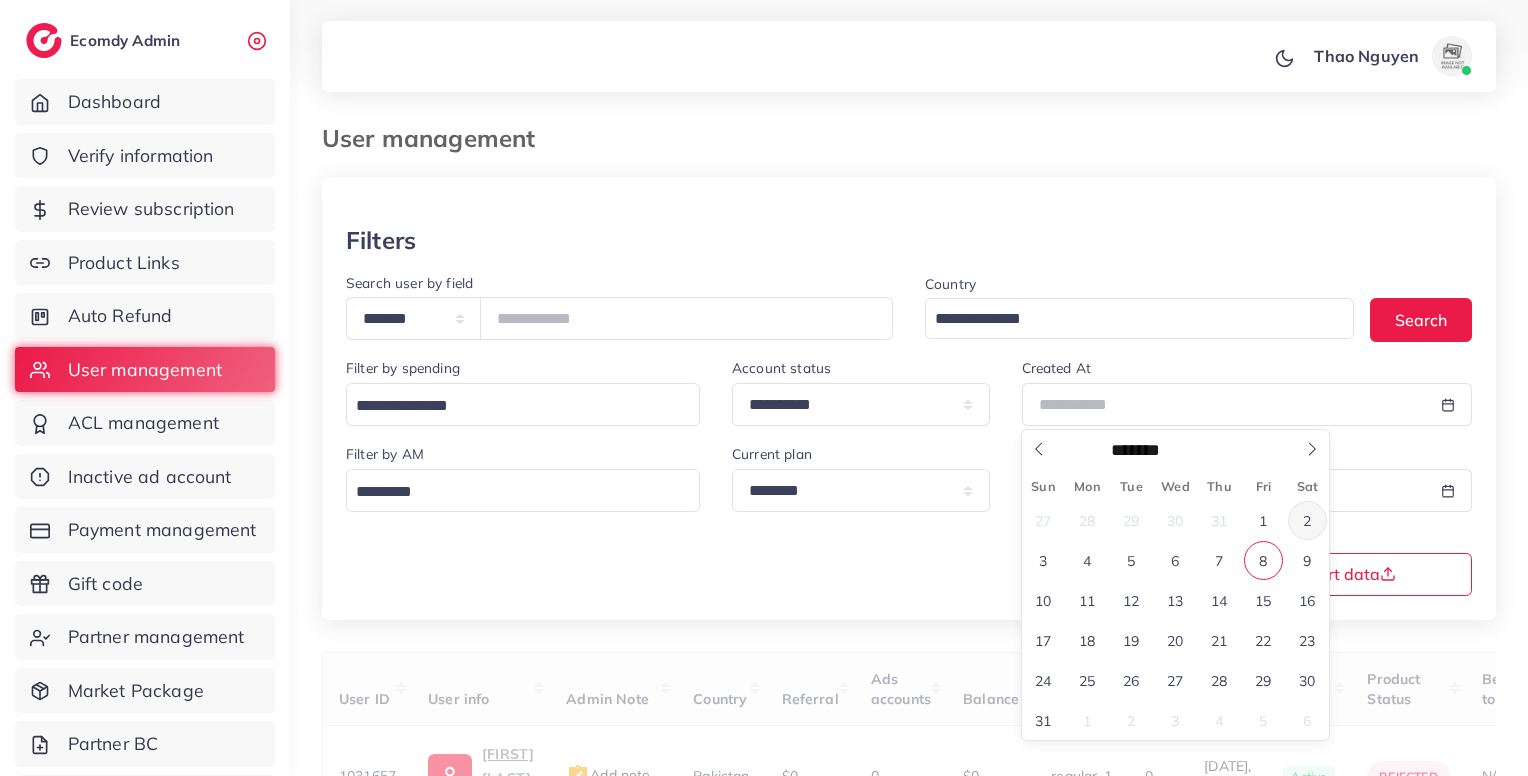 click on "2" at bounding box center [1307, 520] 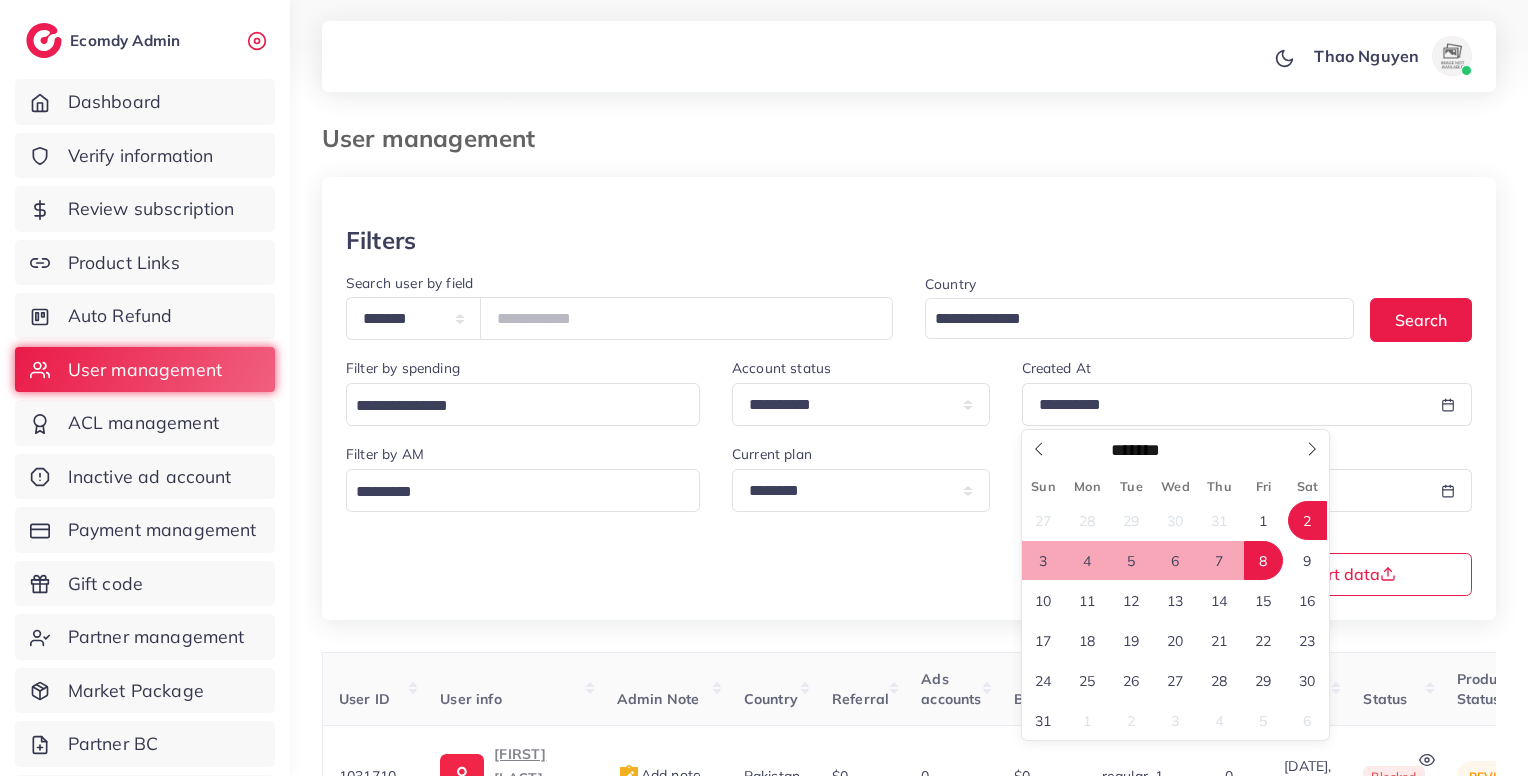 click on "8" at bounding box center (1263, 560) 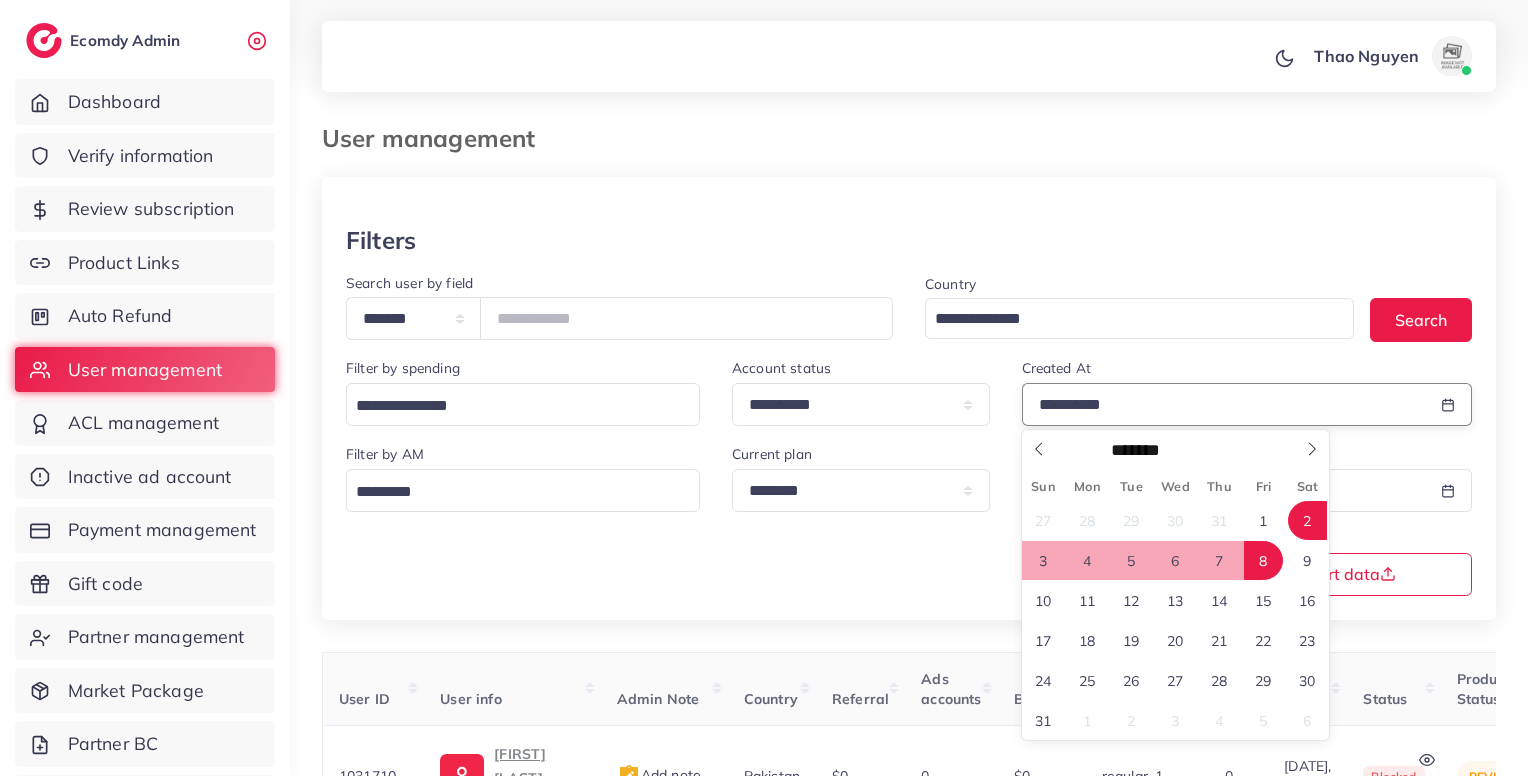 type on "**********" 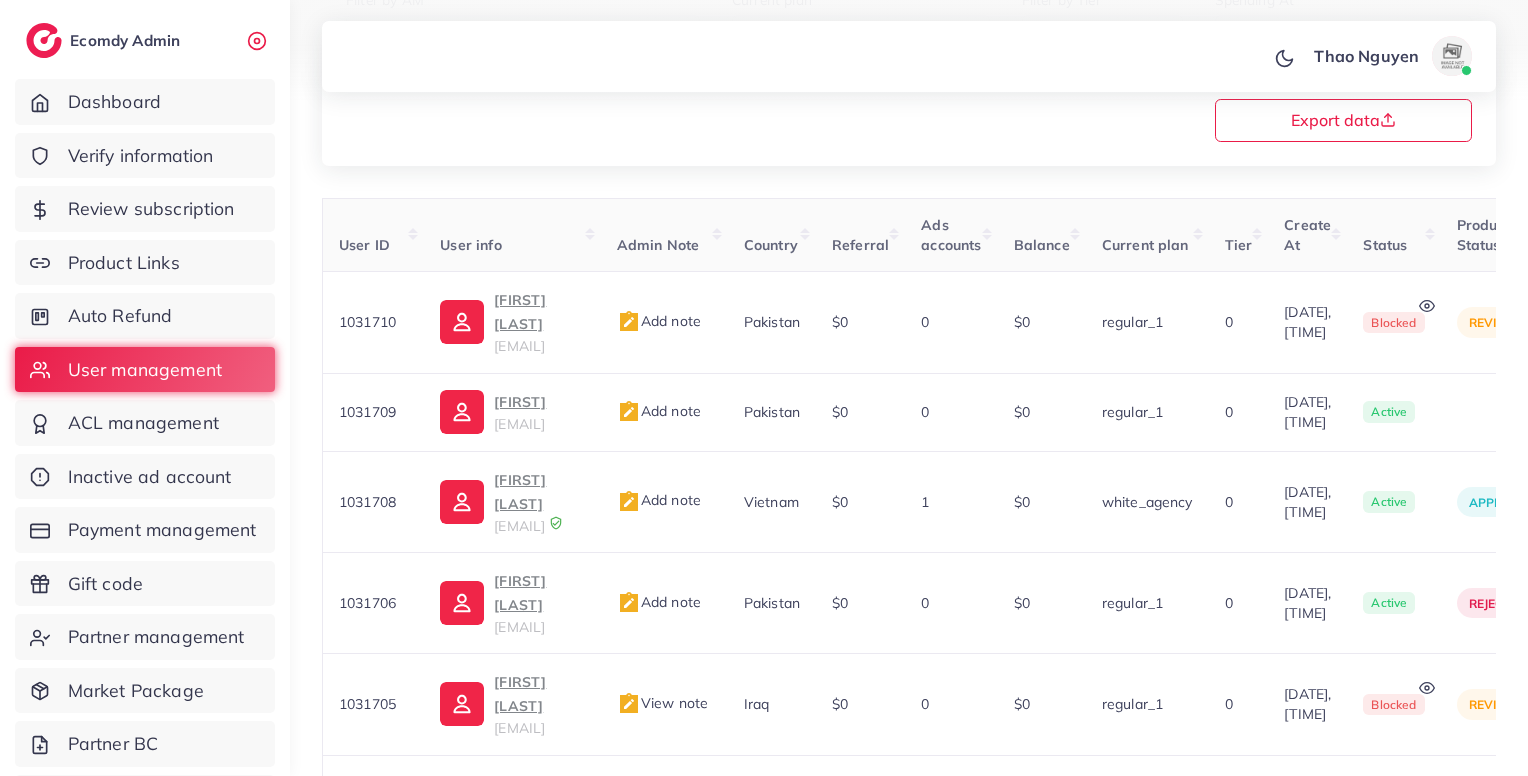 scroll, scrollTop: 877, scrollLeft: 0, axis: vertical 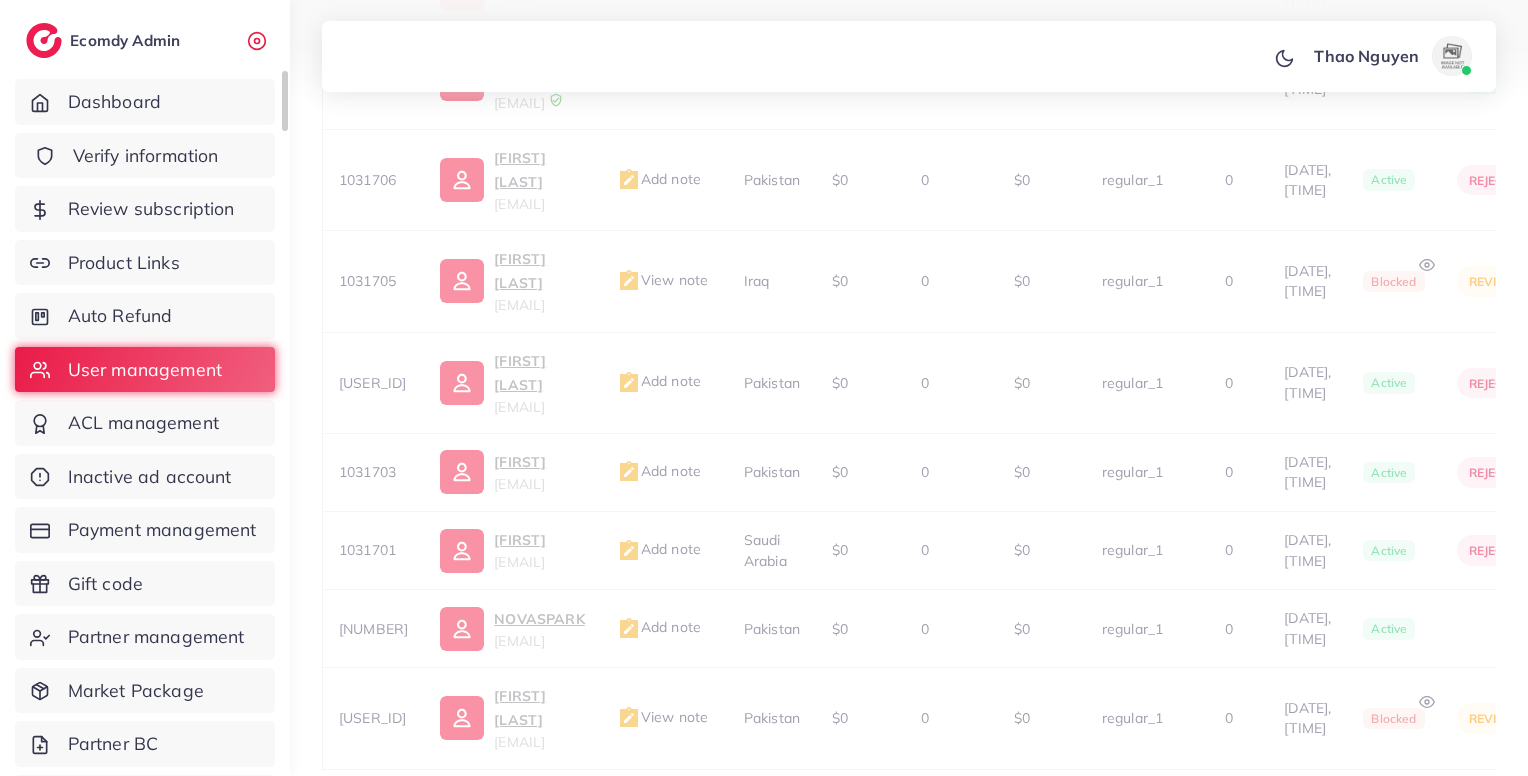 click on "Verify information" at bounding box center (146, 156) 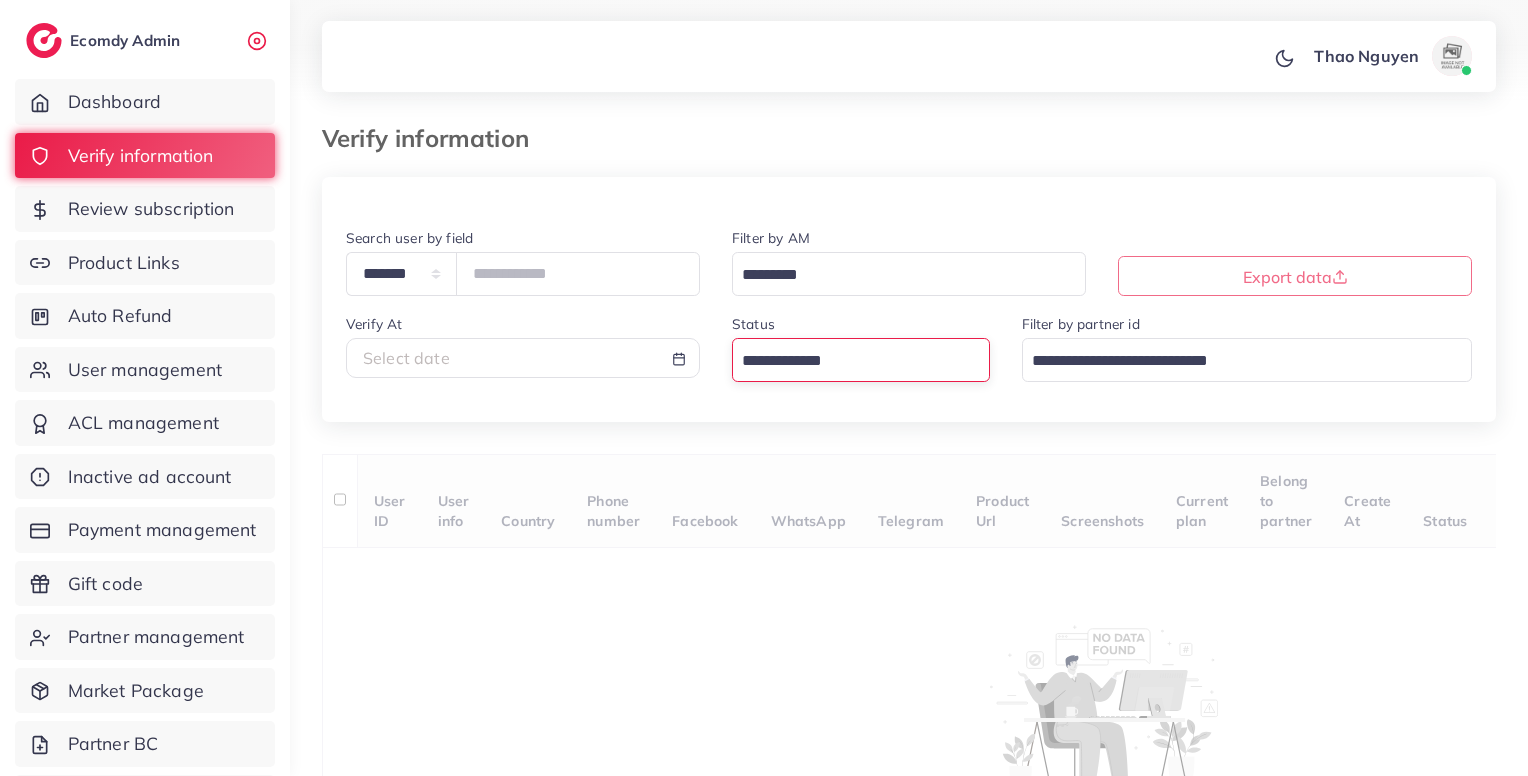 click at bounding box center [849, 361] 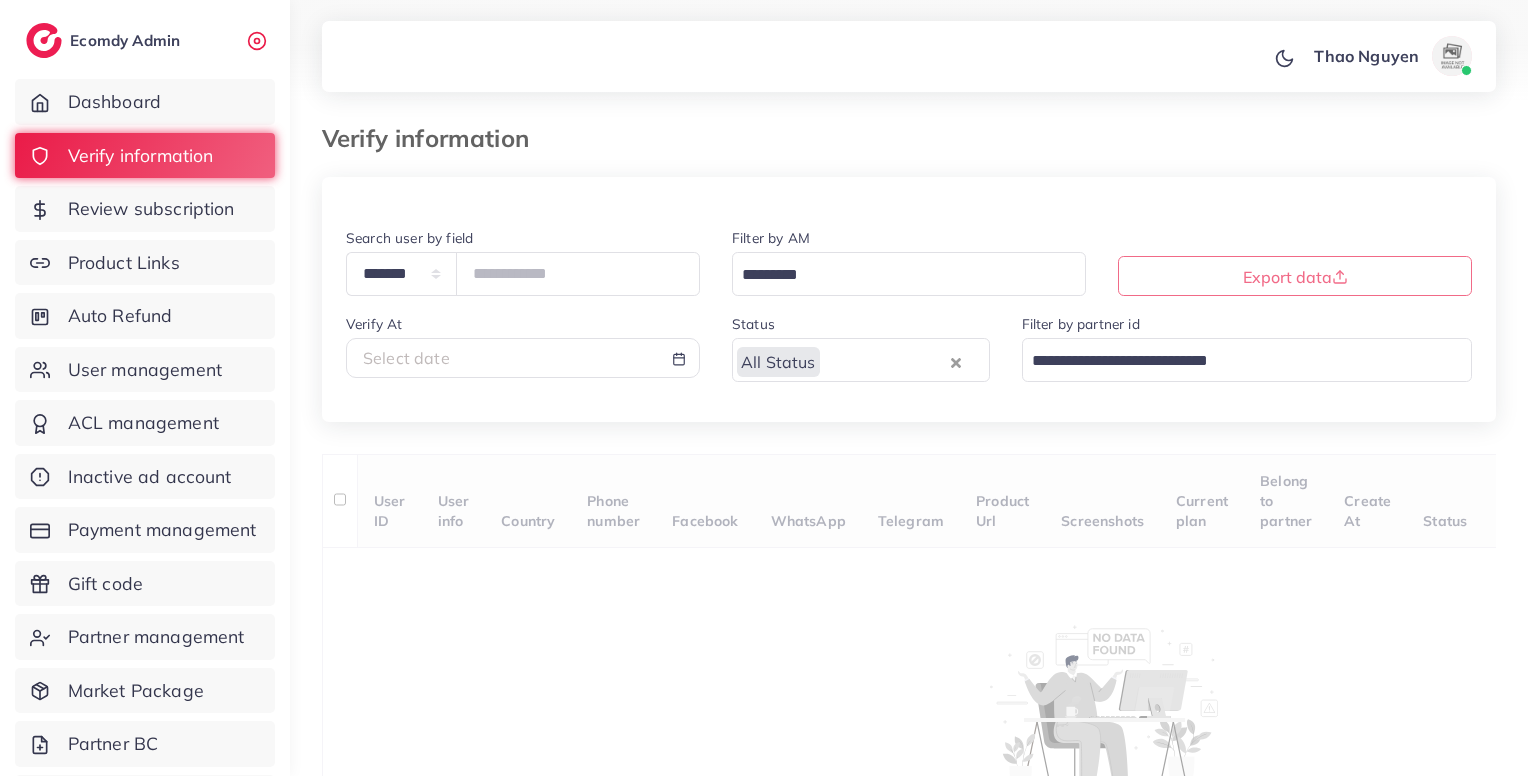 click on "**********" at bounding box center [909, 324] 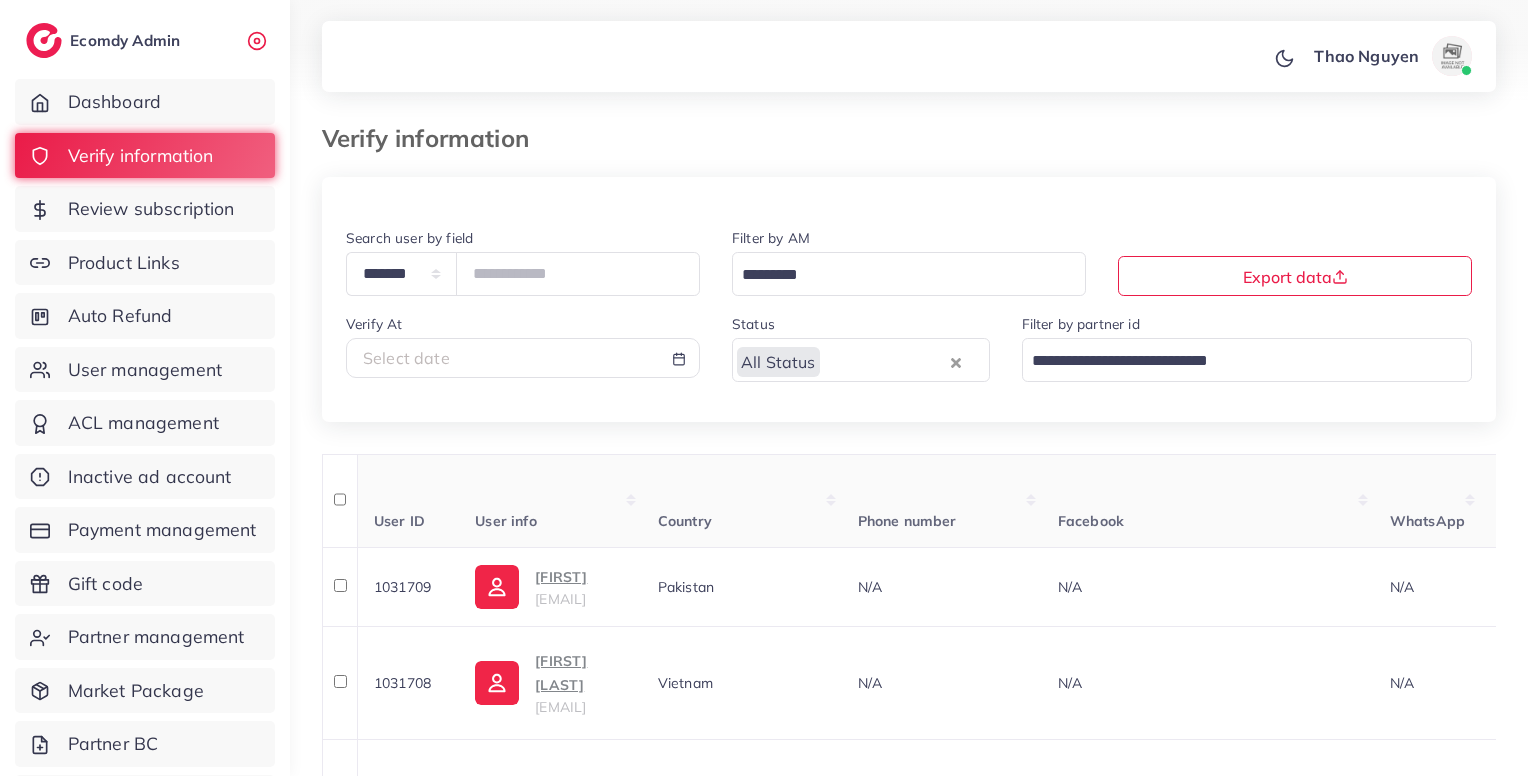 click on "Select date" at bounding box center (523, 358) 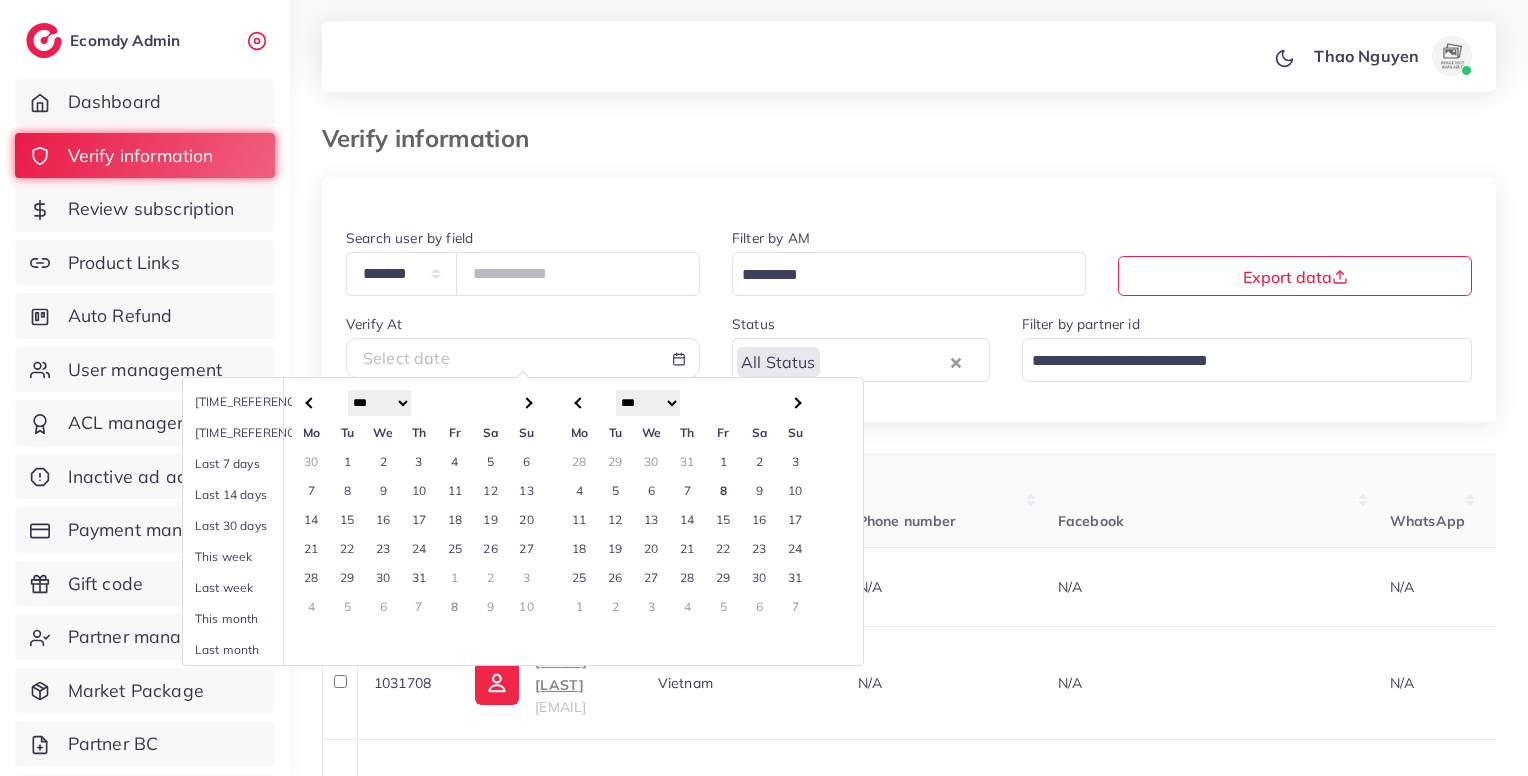 click on "2" at bounding box center (760, 461) 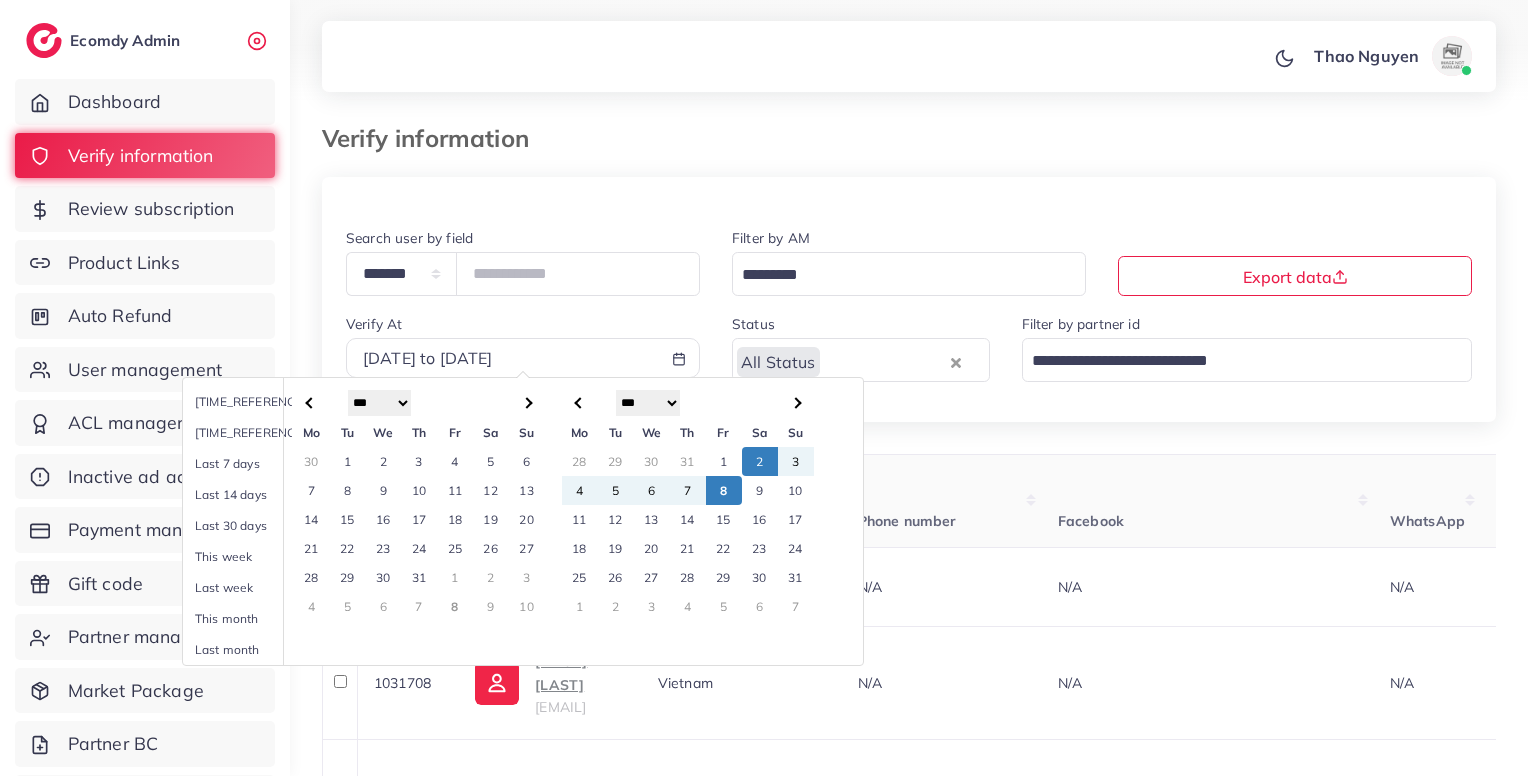 click on "8" at bounding box center (724, 490) 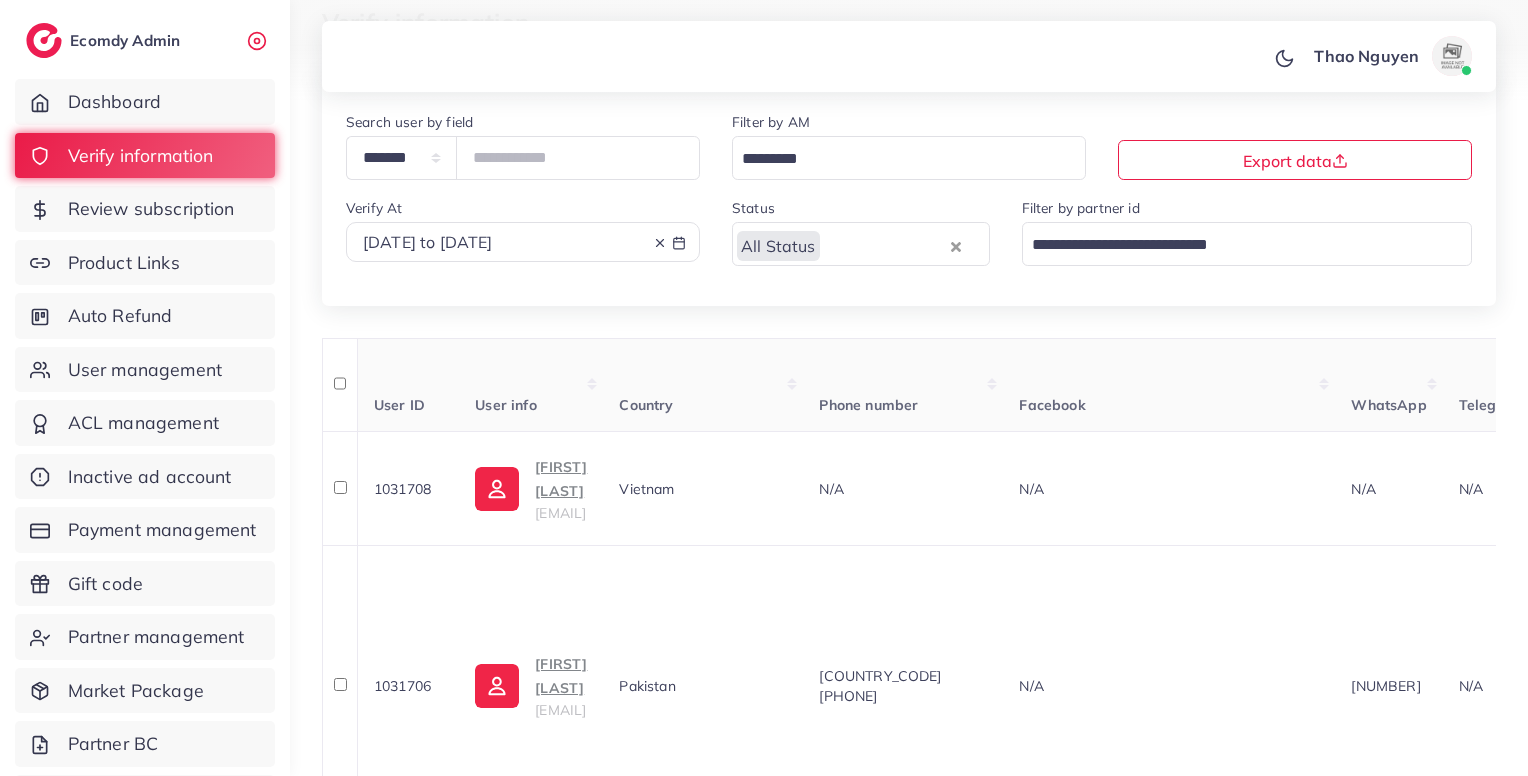 scroll, scrollTop: 0, scrollLeft: 0, axis: both 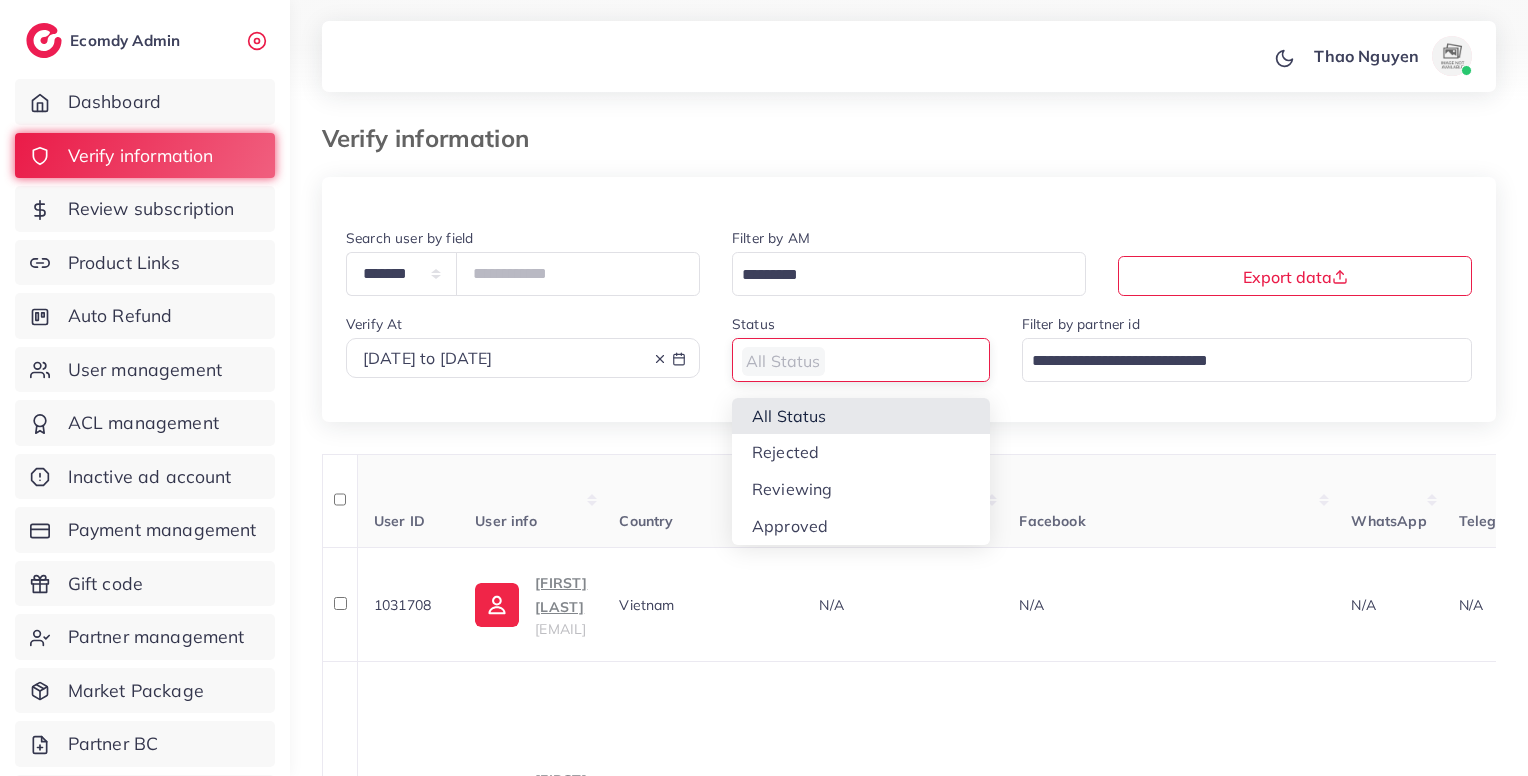 click at bounding box center [849, 361] 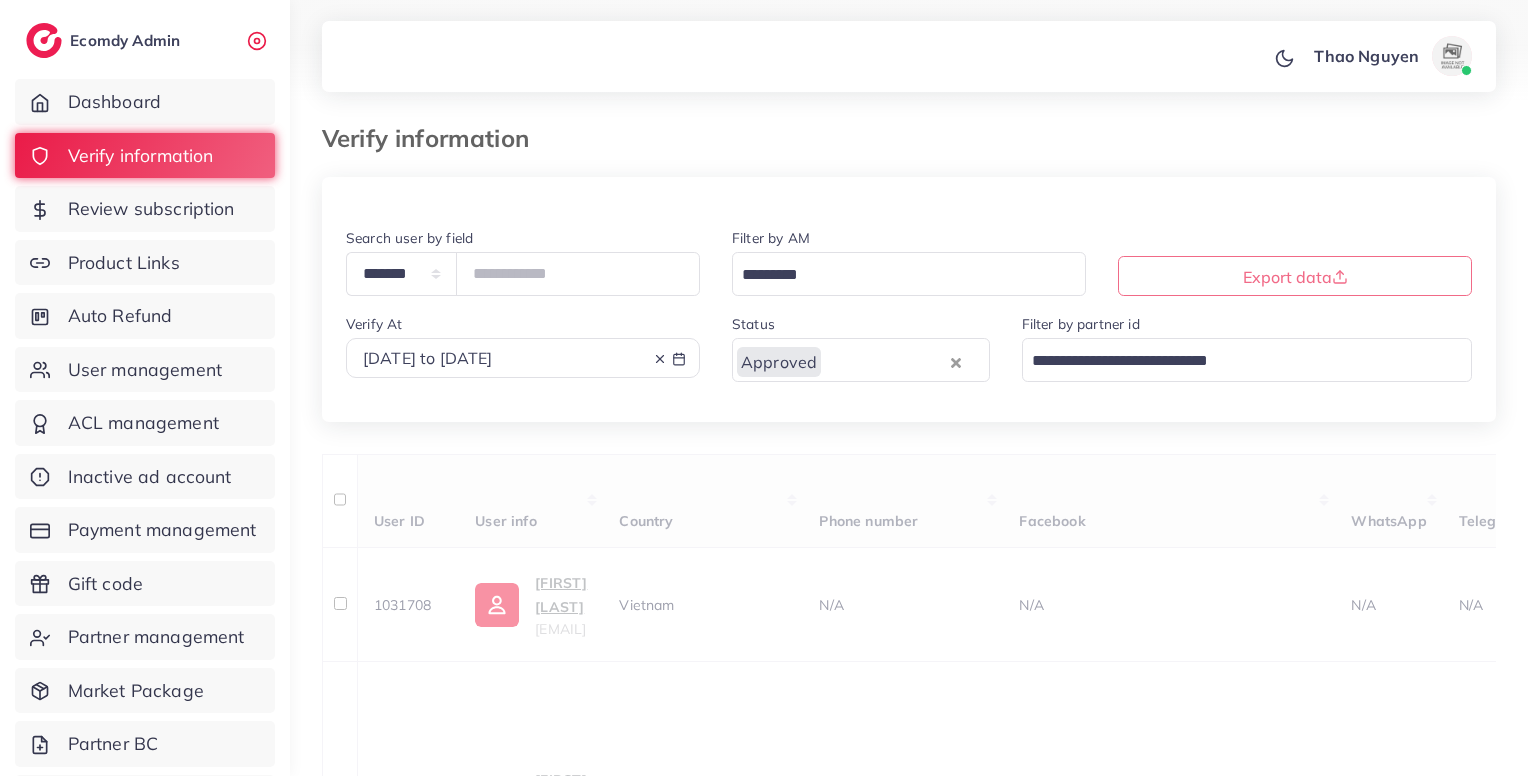 click on "User ID User info Country Phone number Facebook WhatsApp Telegram Product Url Screenshots Current plan Belong to partner Create At Status Reason reject Review by Verify At Belong to AM Actions            1031708   [FIRST] [LAST]  [EMAIL]  Vietnam   N/A   N/A   N/A   N/A   Brazil, Chile, Hungary - approved   N/A   white_agency   N/A   N/A   approved   N/A  1027270 [DATE], [TIME]   N/A  Approve Reject Assign to AM      1031706   [FIRST] [LAST]  [EMAIL]  Pakistan   PK [PHONE]   N/A   [PHONE]   N/A   https://[DOMAIN]/collections/[COLLECTION]   N/A" at bounding box center (909, 2108) 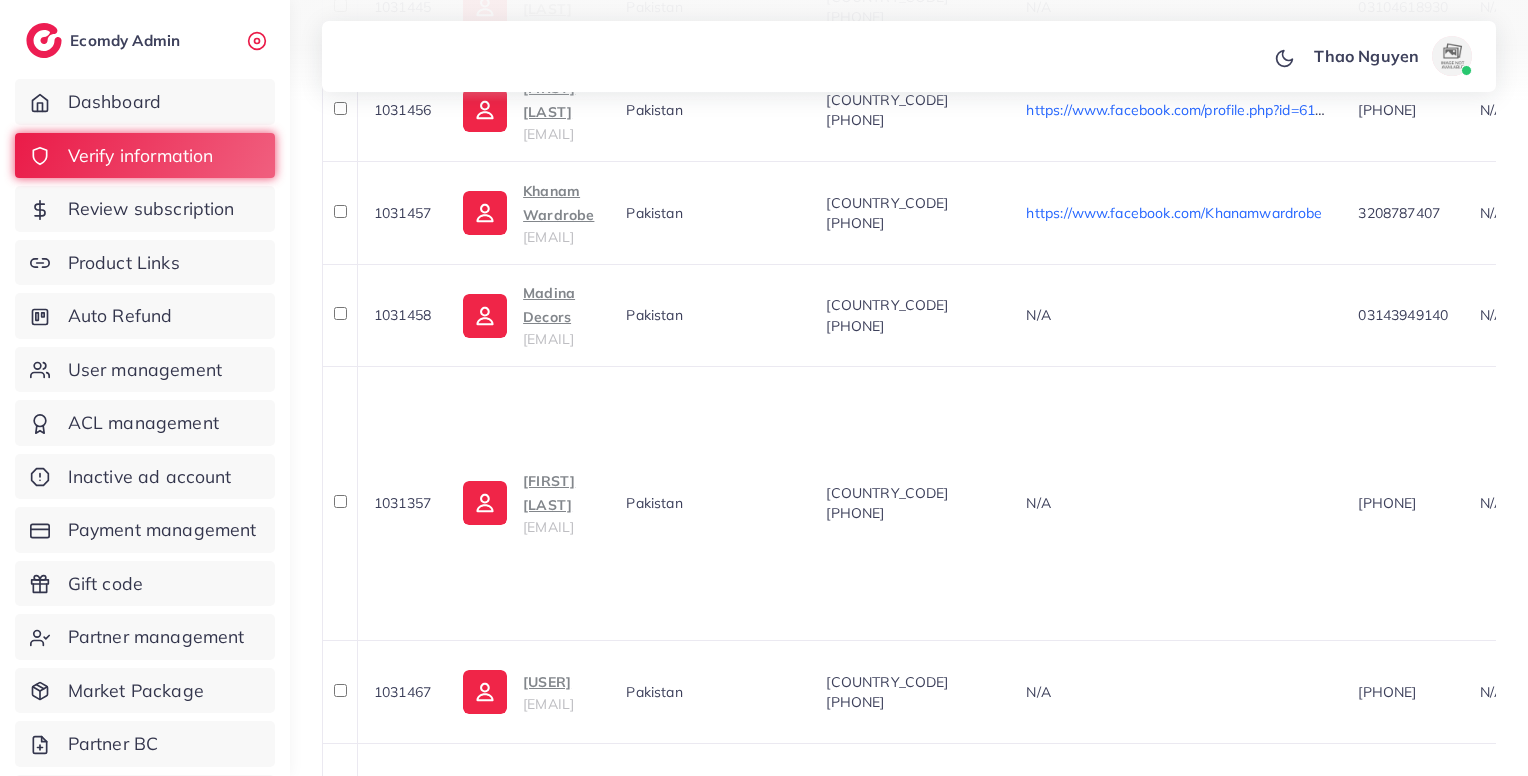 scroll, scrollTop: 1165, scrollLeft: 0, axis: vertical 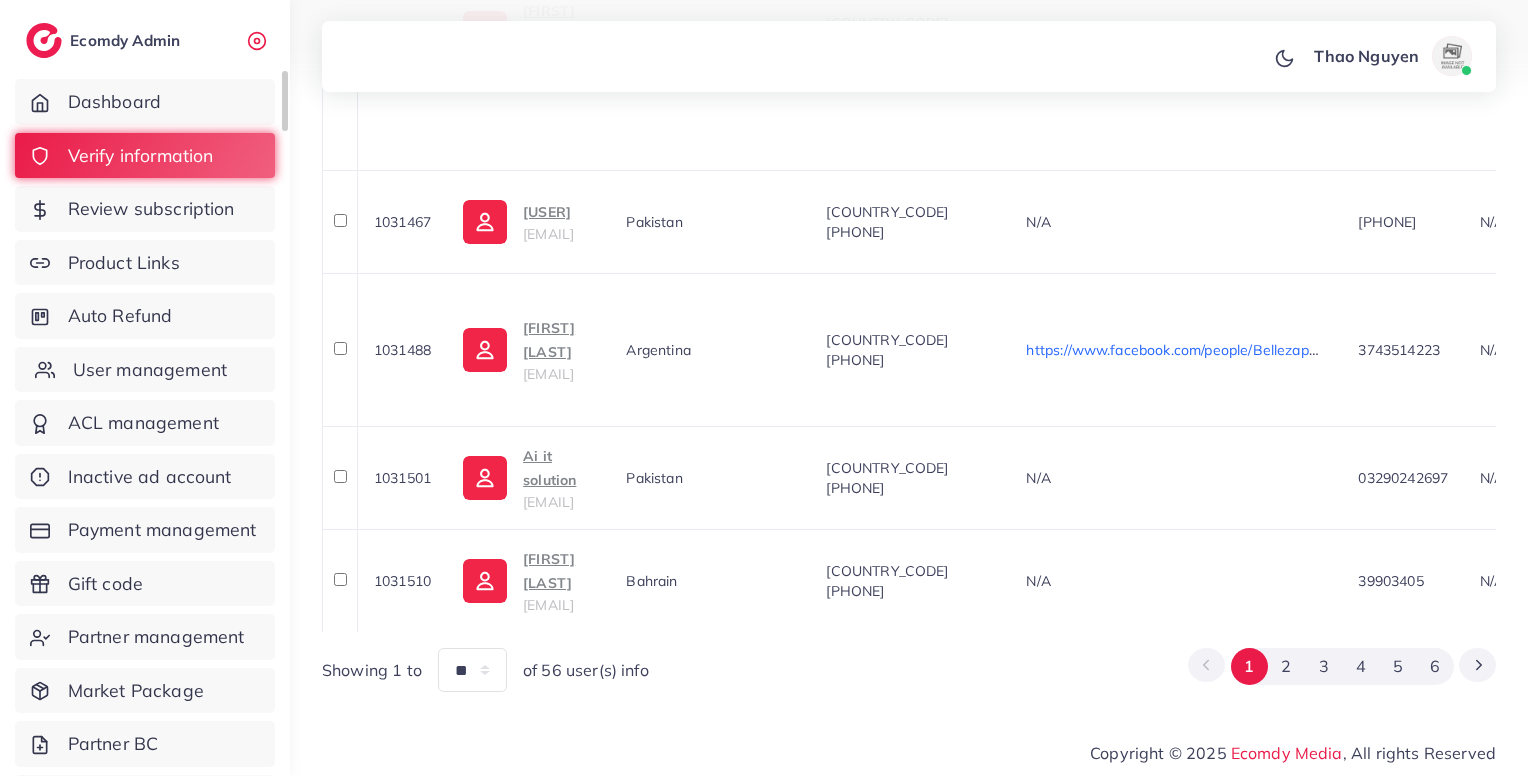 click on "User management" at bounding box center (150, 370) 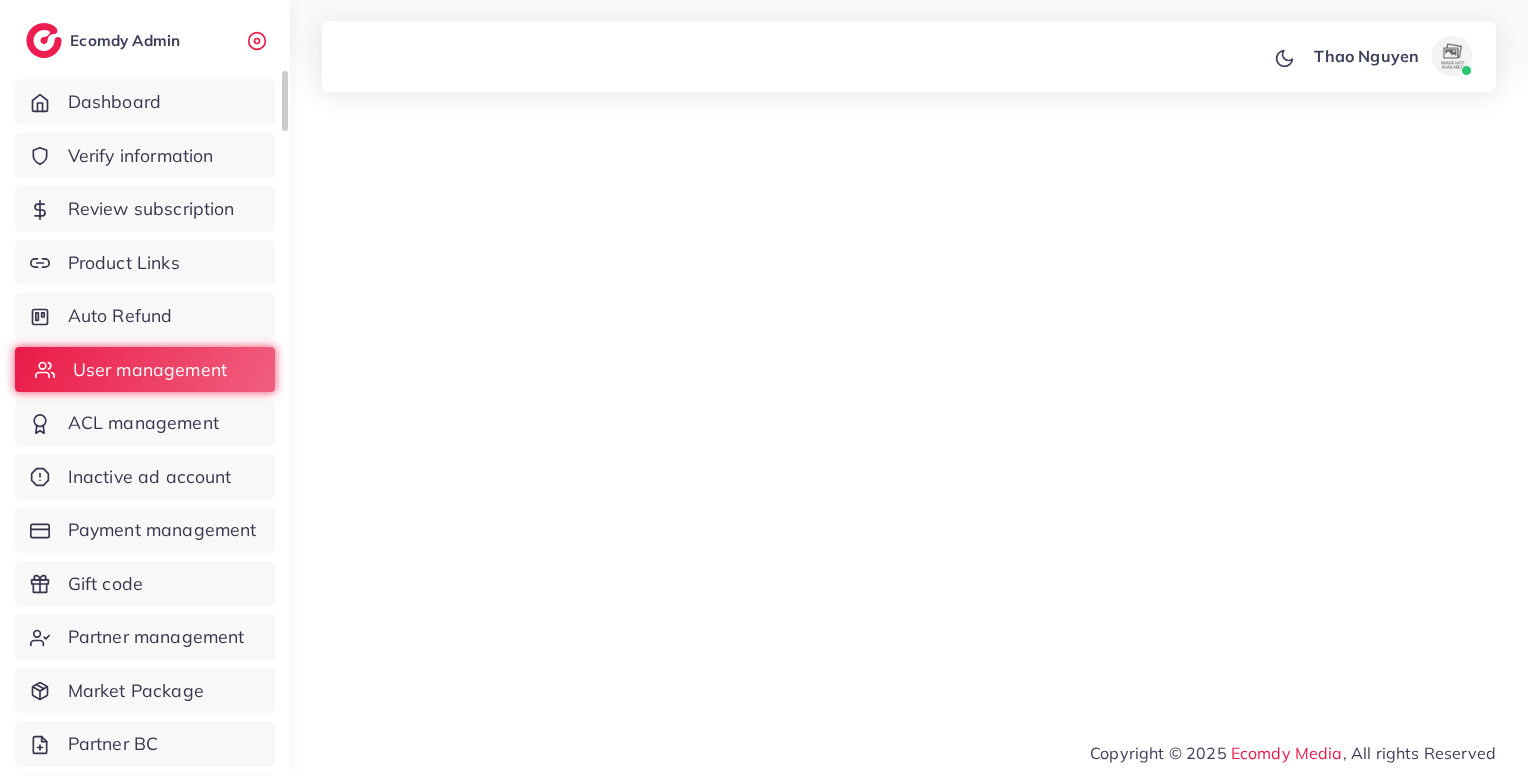scroll, scrollTop: 0, scrollLeft: 0, axis: both 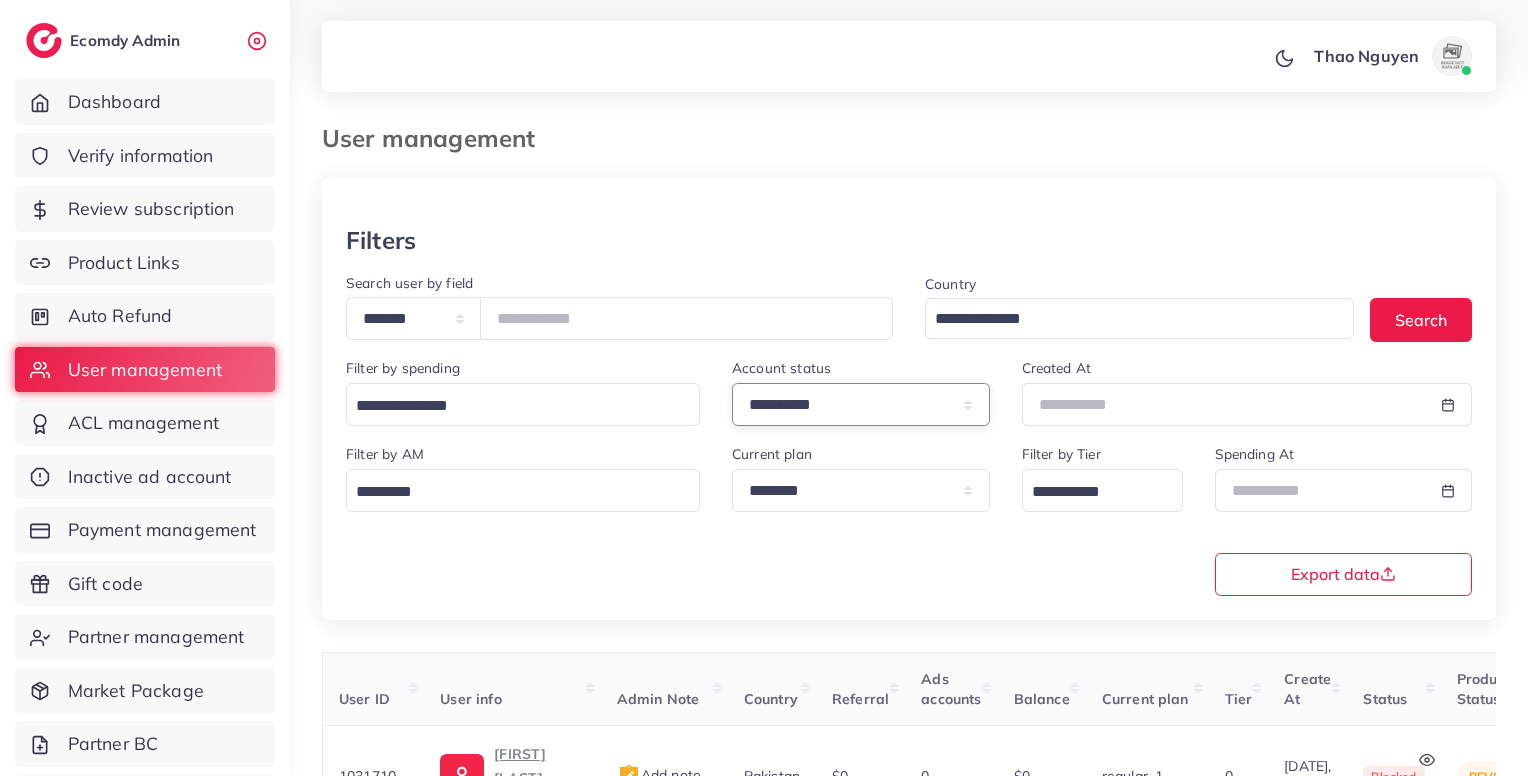 click on "**********" at bounding box center (861, 404) 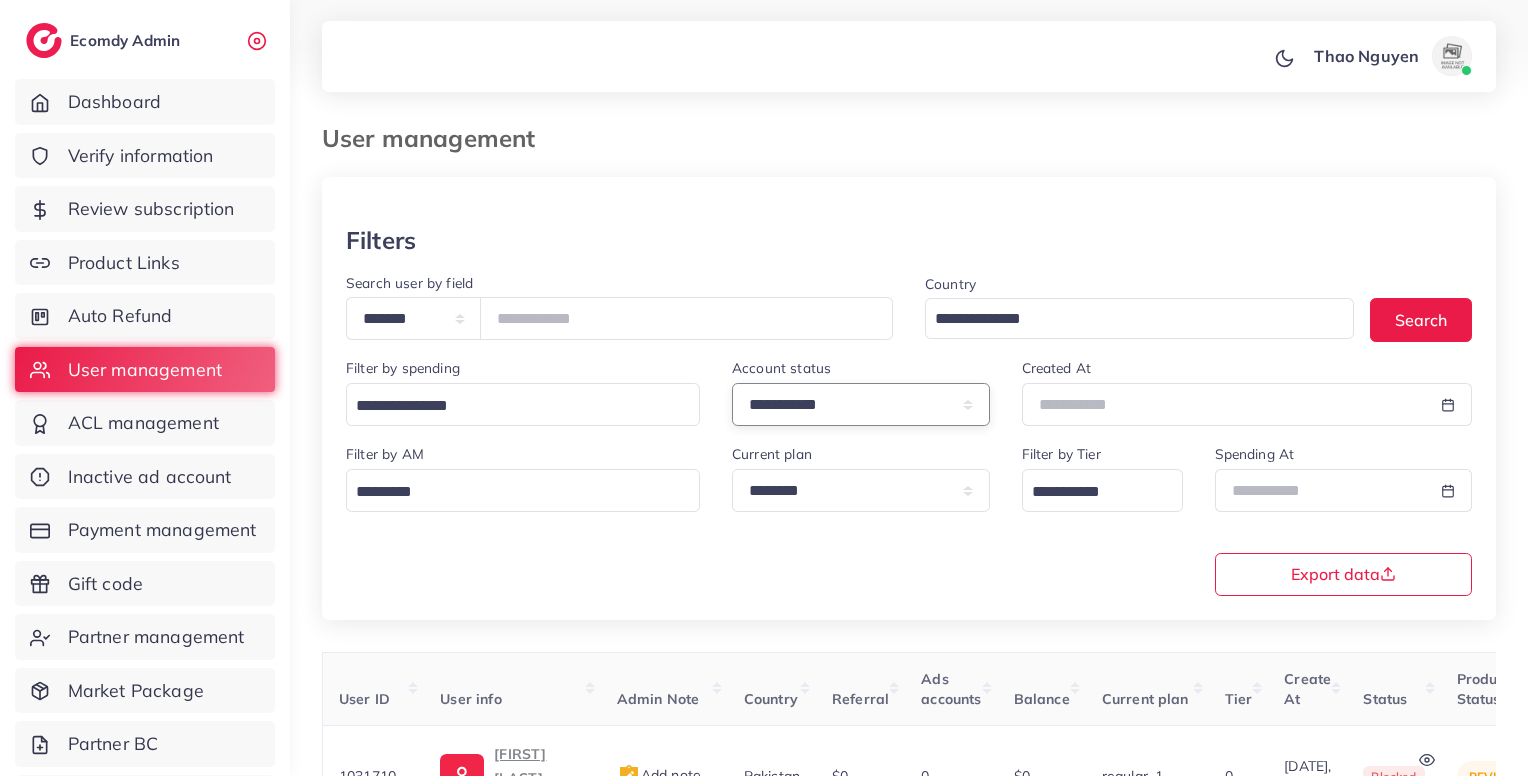 click on "**********" at bounding box center (861, 404) 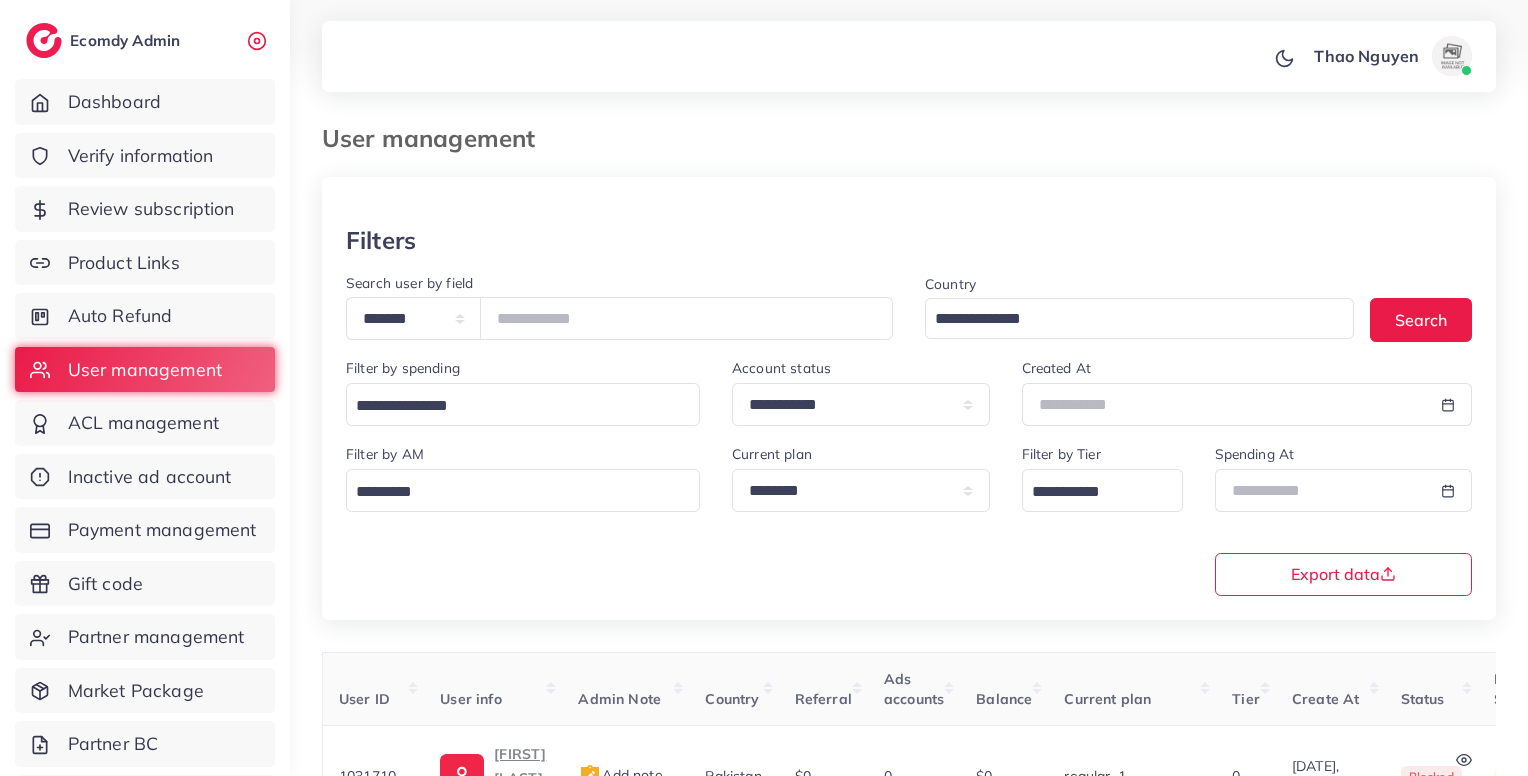 click on "Created At" at bounding box center [1247, 391] 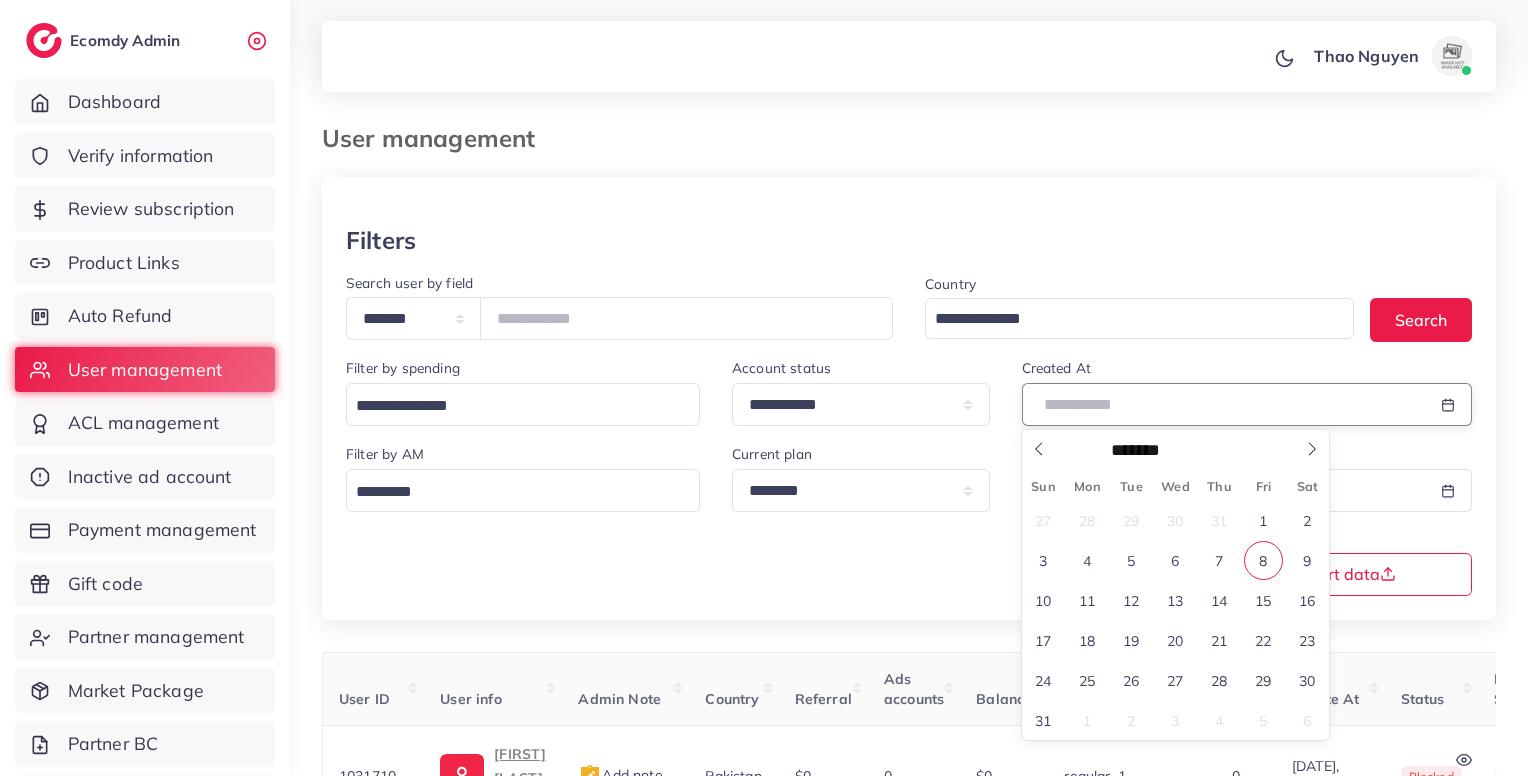 click at bounding box center (1224, 404) 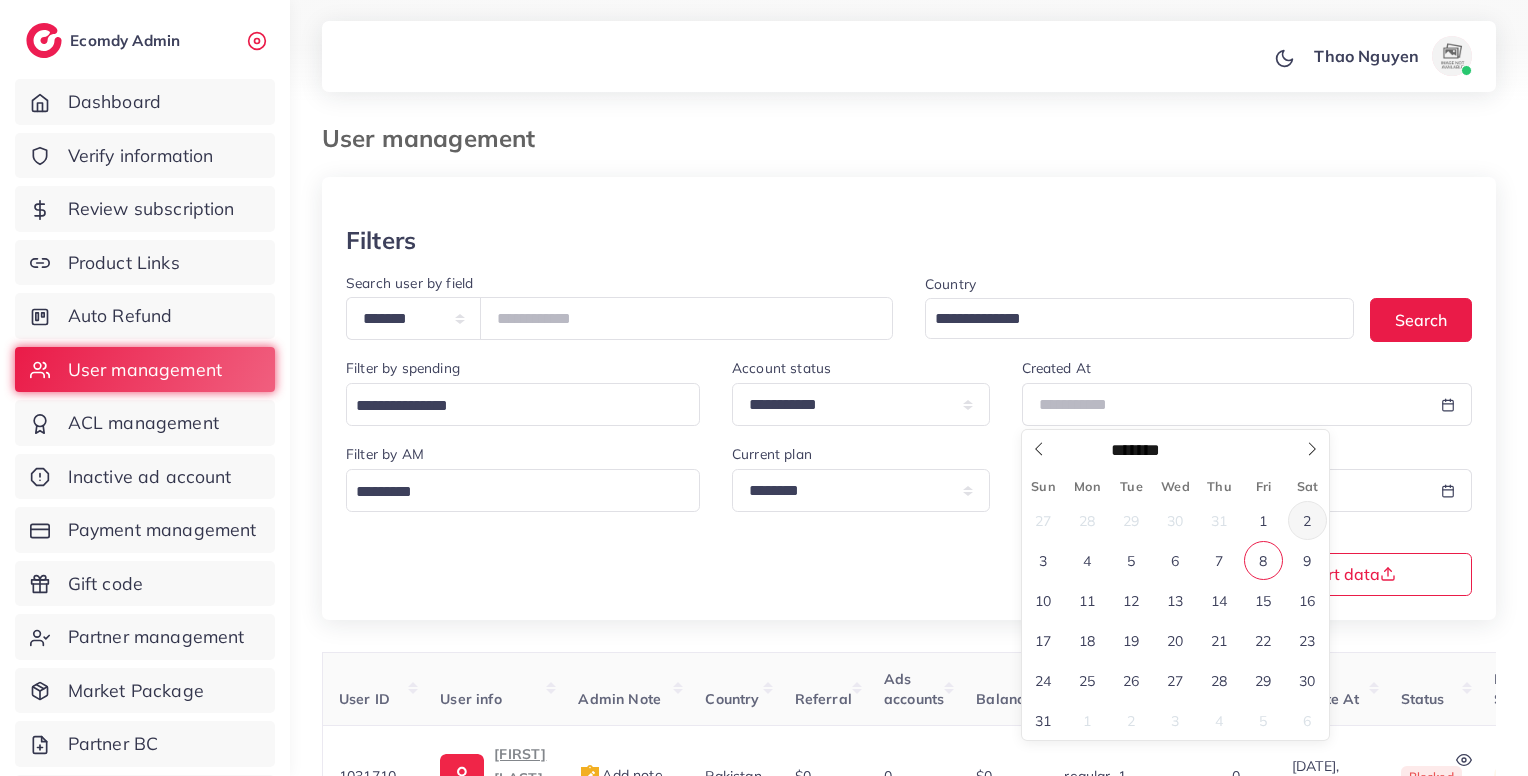 click on "2" at bounding box center [1307, 520] 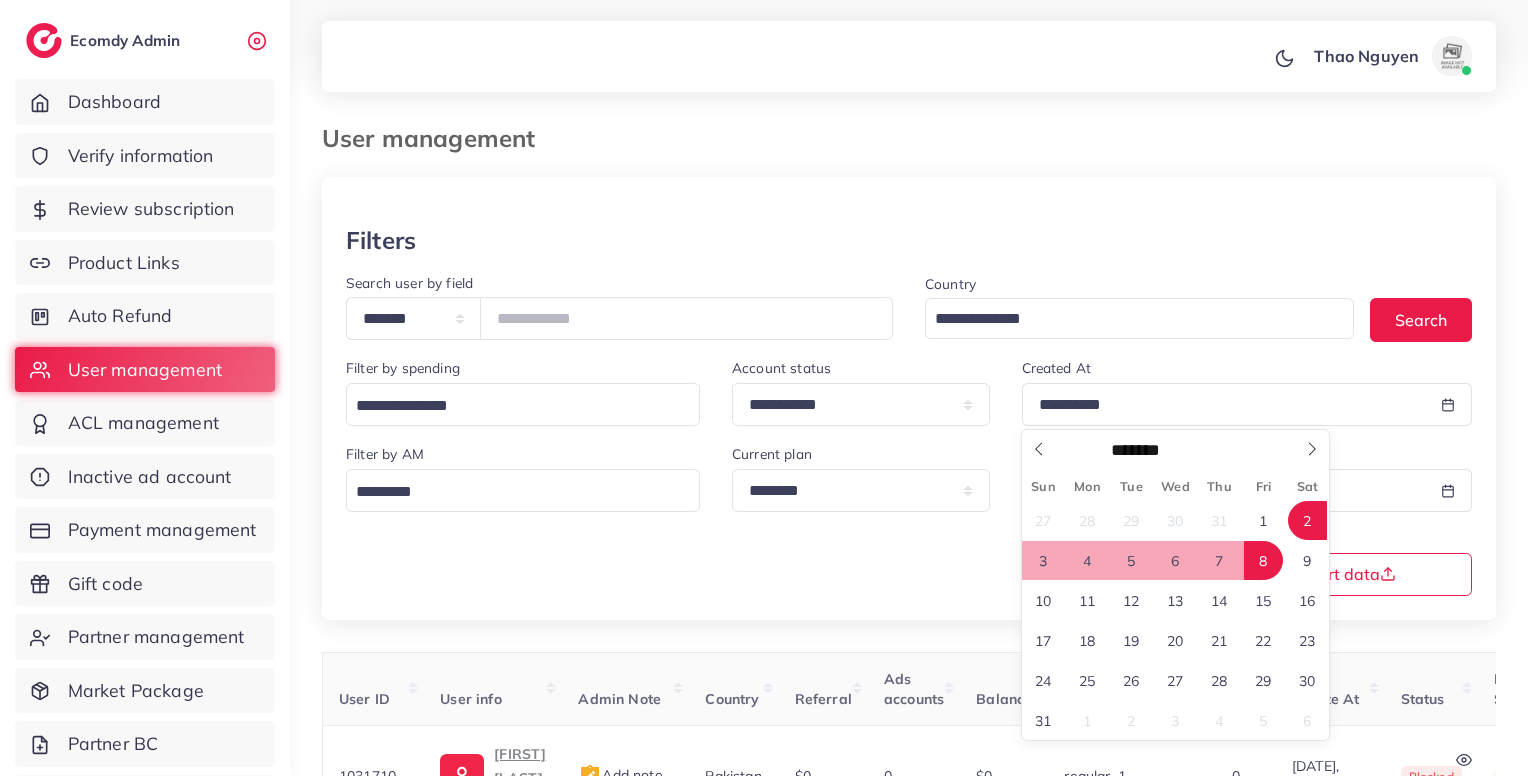 click on "8" at bounding box center (1263, 560) 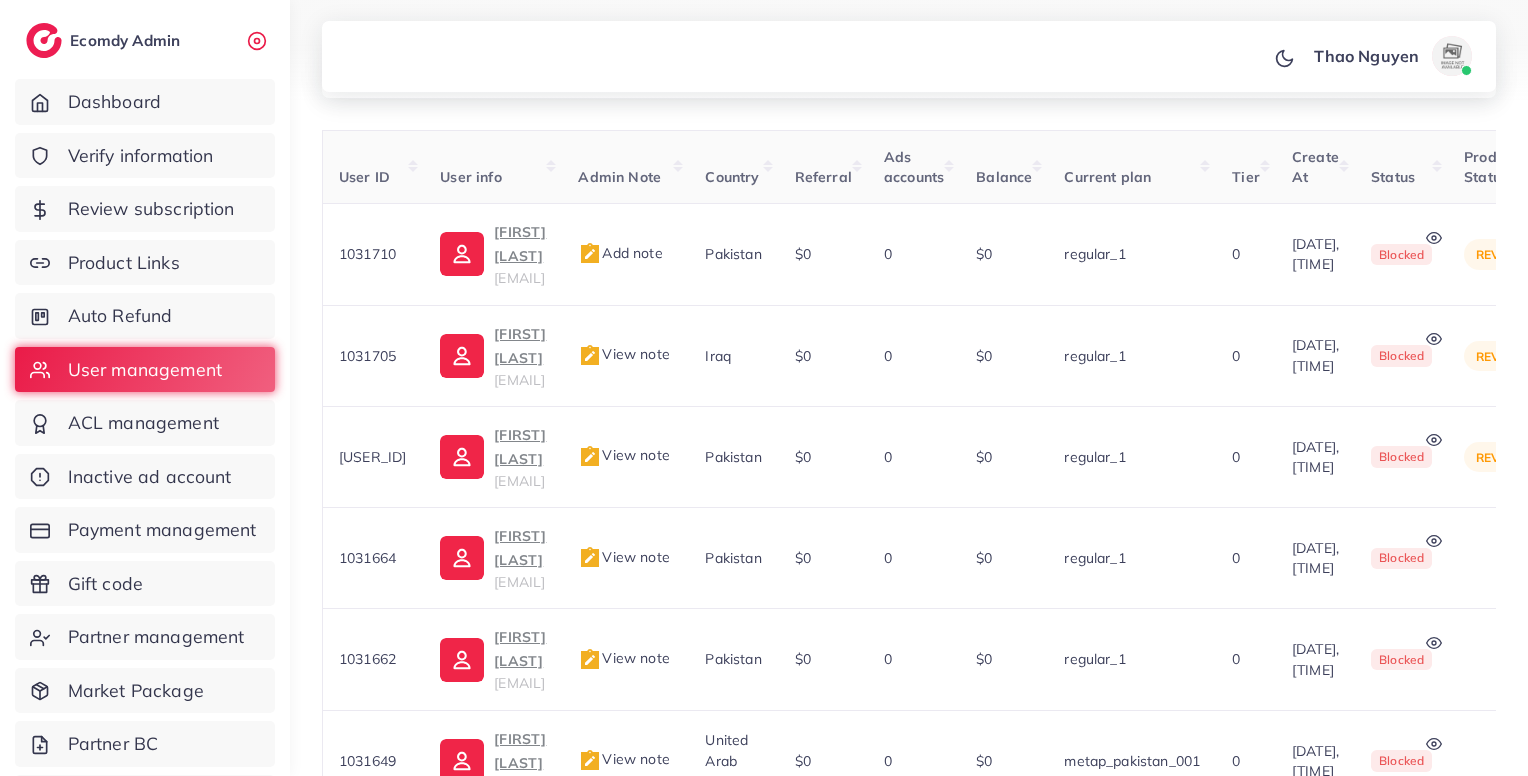 scroll, scrollTop: 894, scrollLeft: 0, axis: vertical 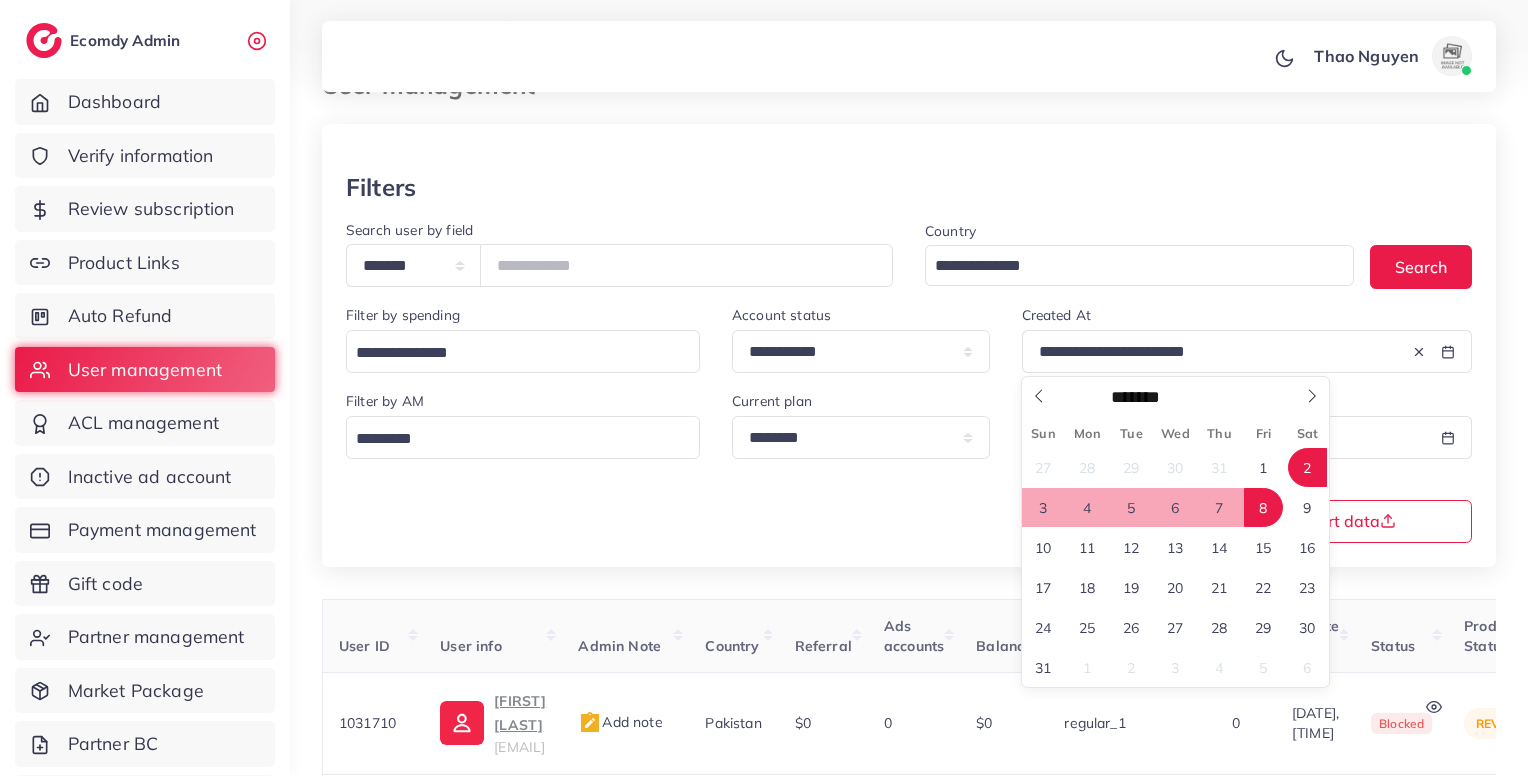 click on "8" at bounding box center [1263, 507] 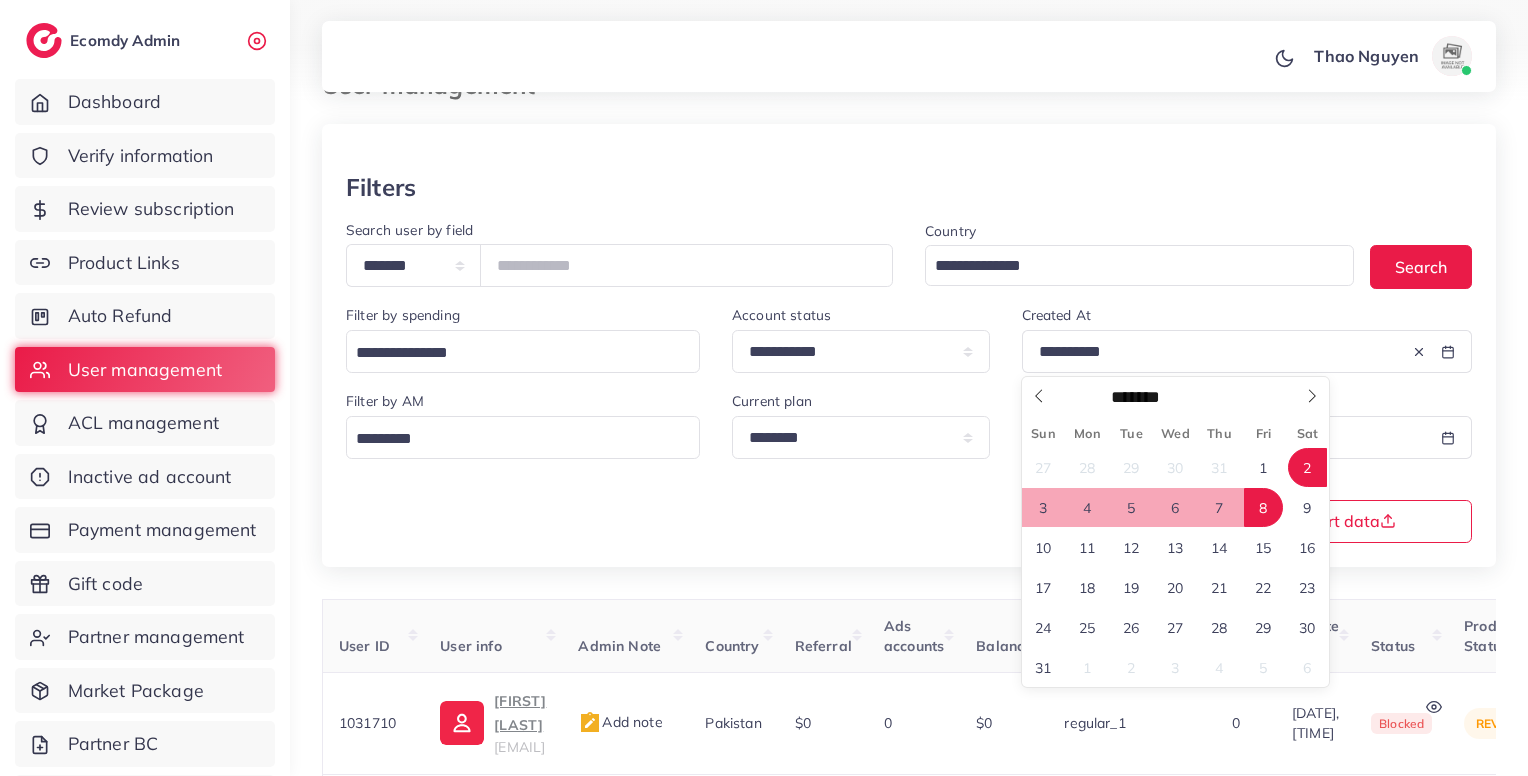 click on "2" at bounding box center [1307, 467] 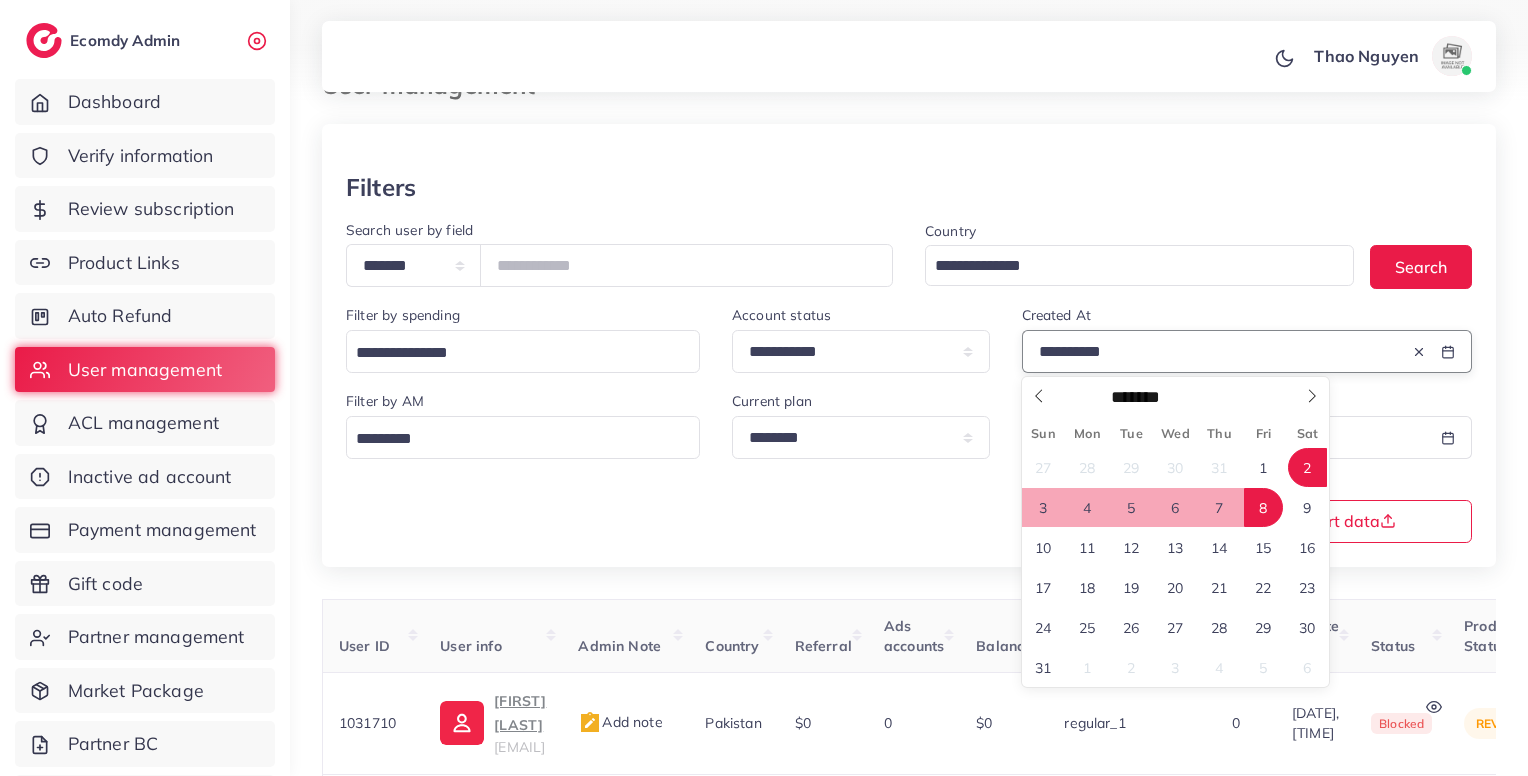 type on "**********" 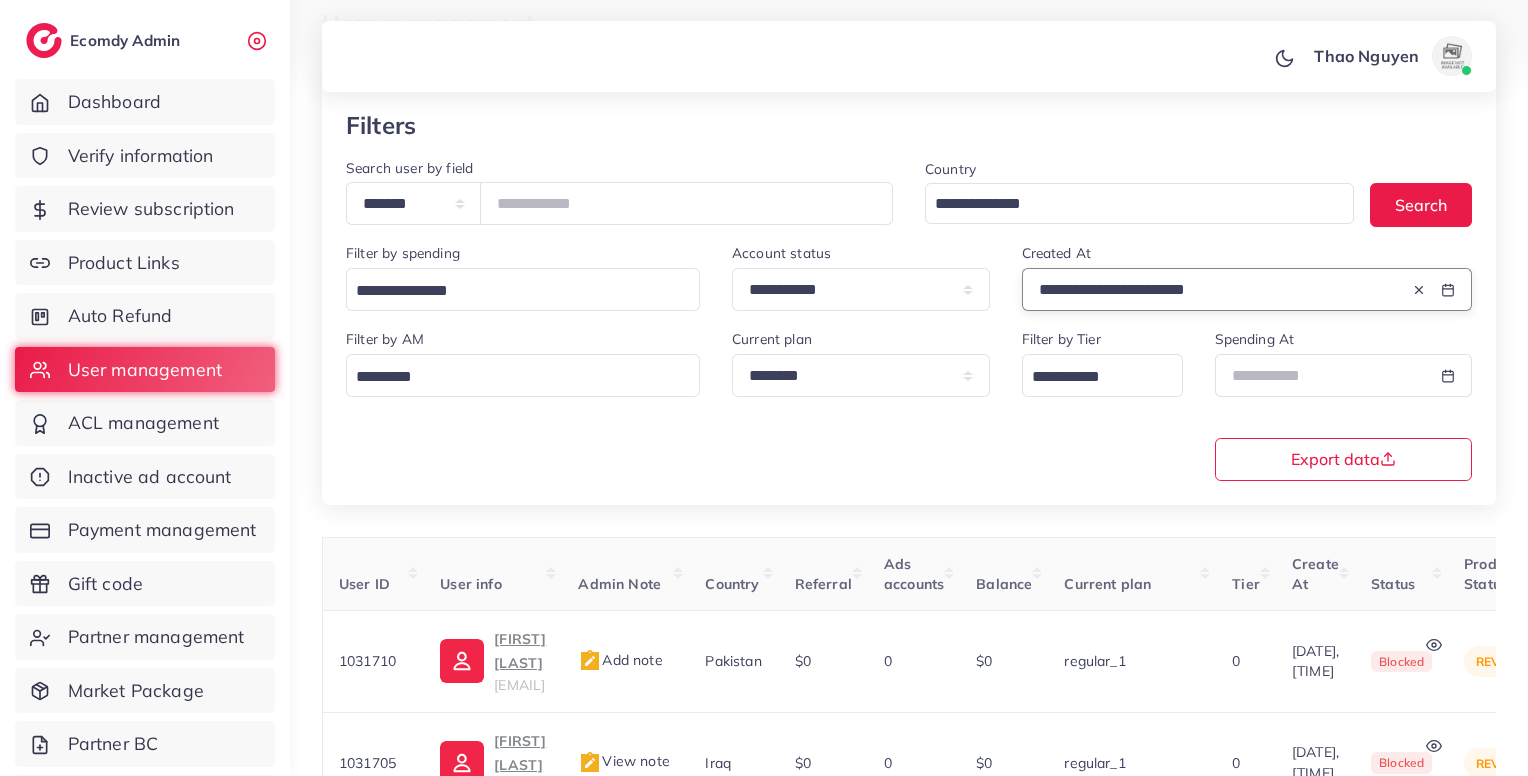 scroll, scrollTop: 0, scrollLeft: 0, axis: both 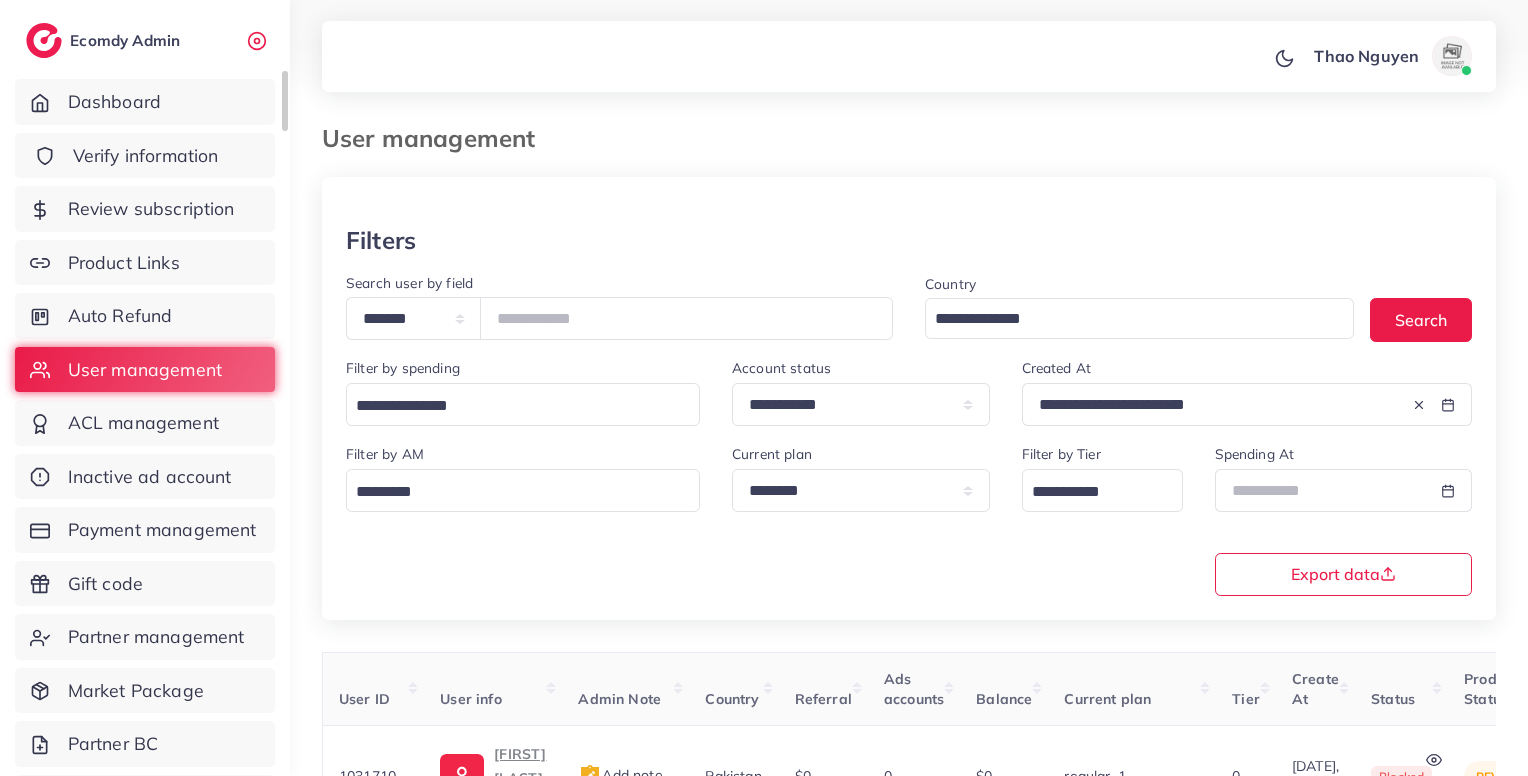 click on "Verify information" at bounding box center [145, 156] 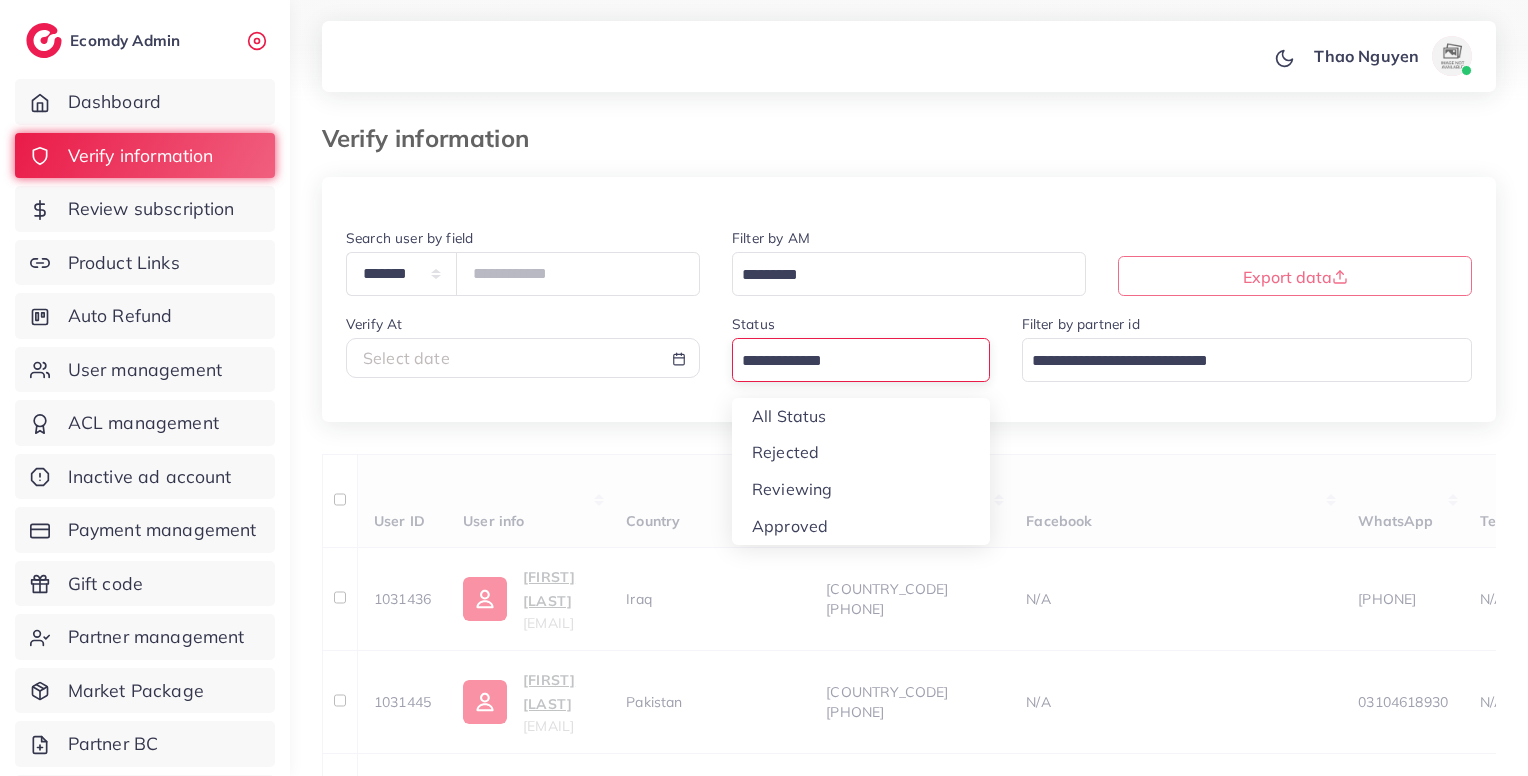click at bounding box center (849, 361) 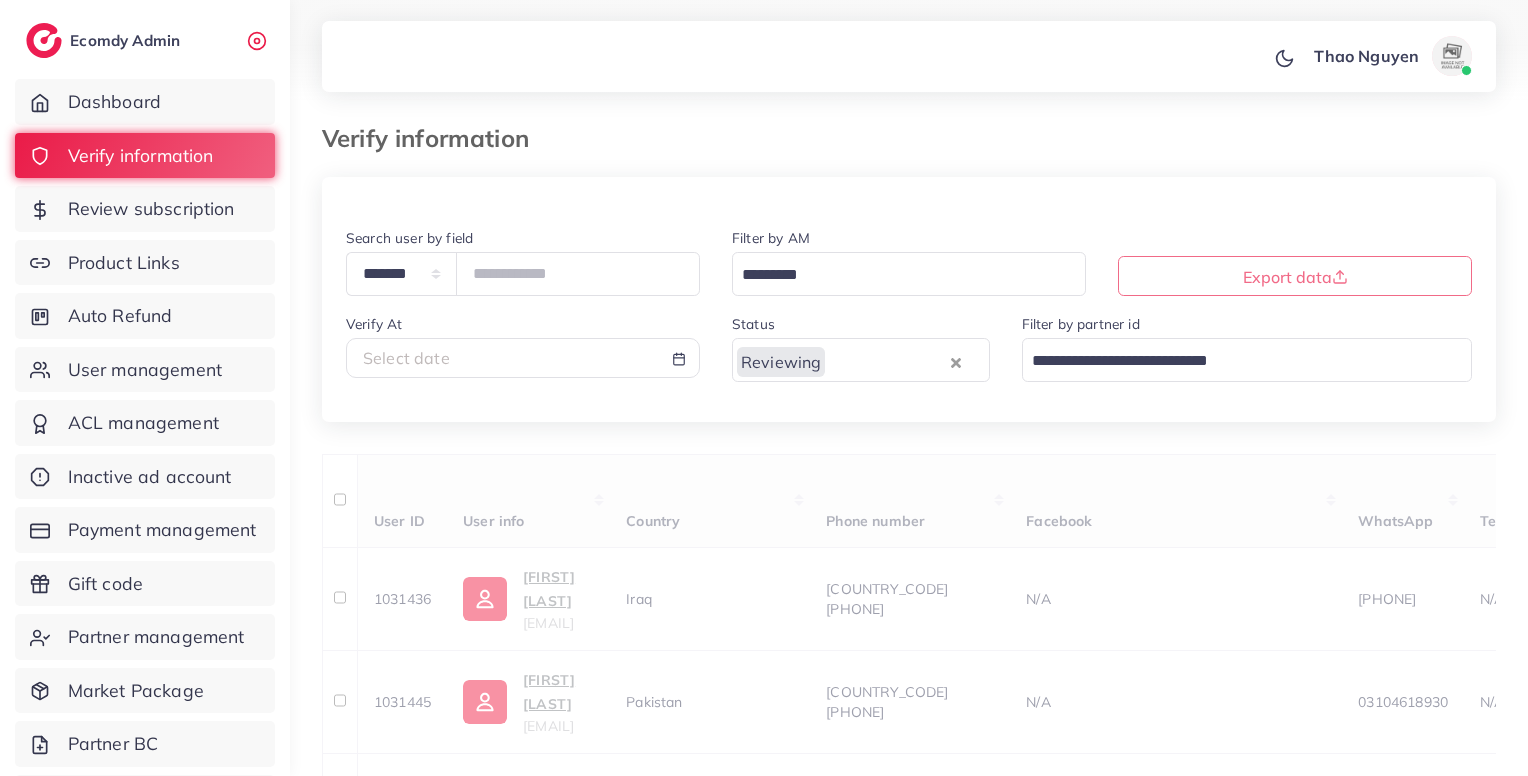 click on "**********" at bounding box center (909, 1017) 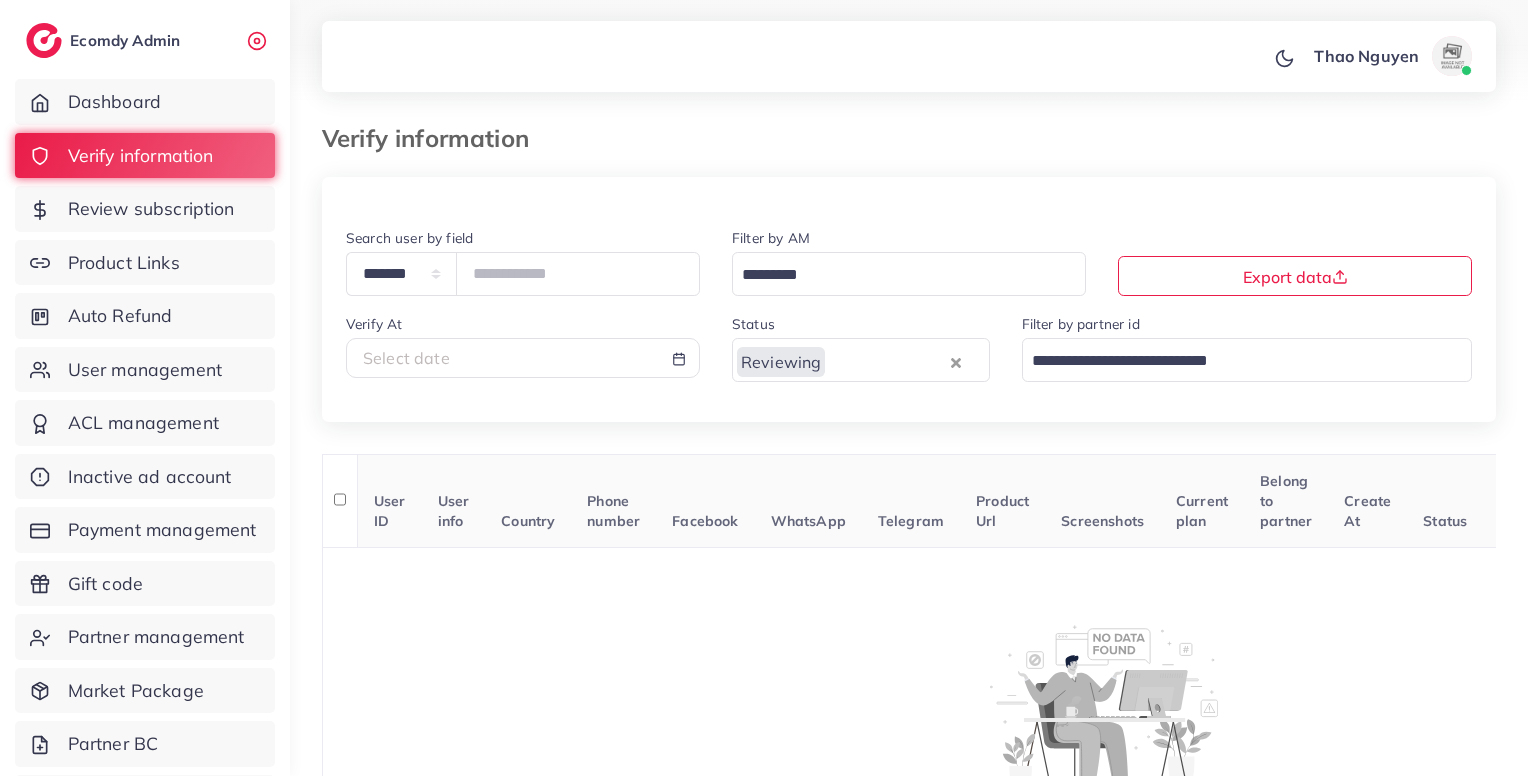 scroll, scrollTop: 180, scrollLeft: 0, axis: vertical 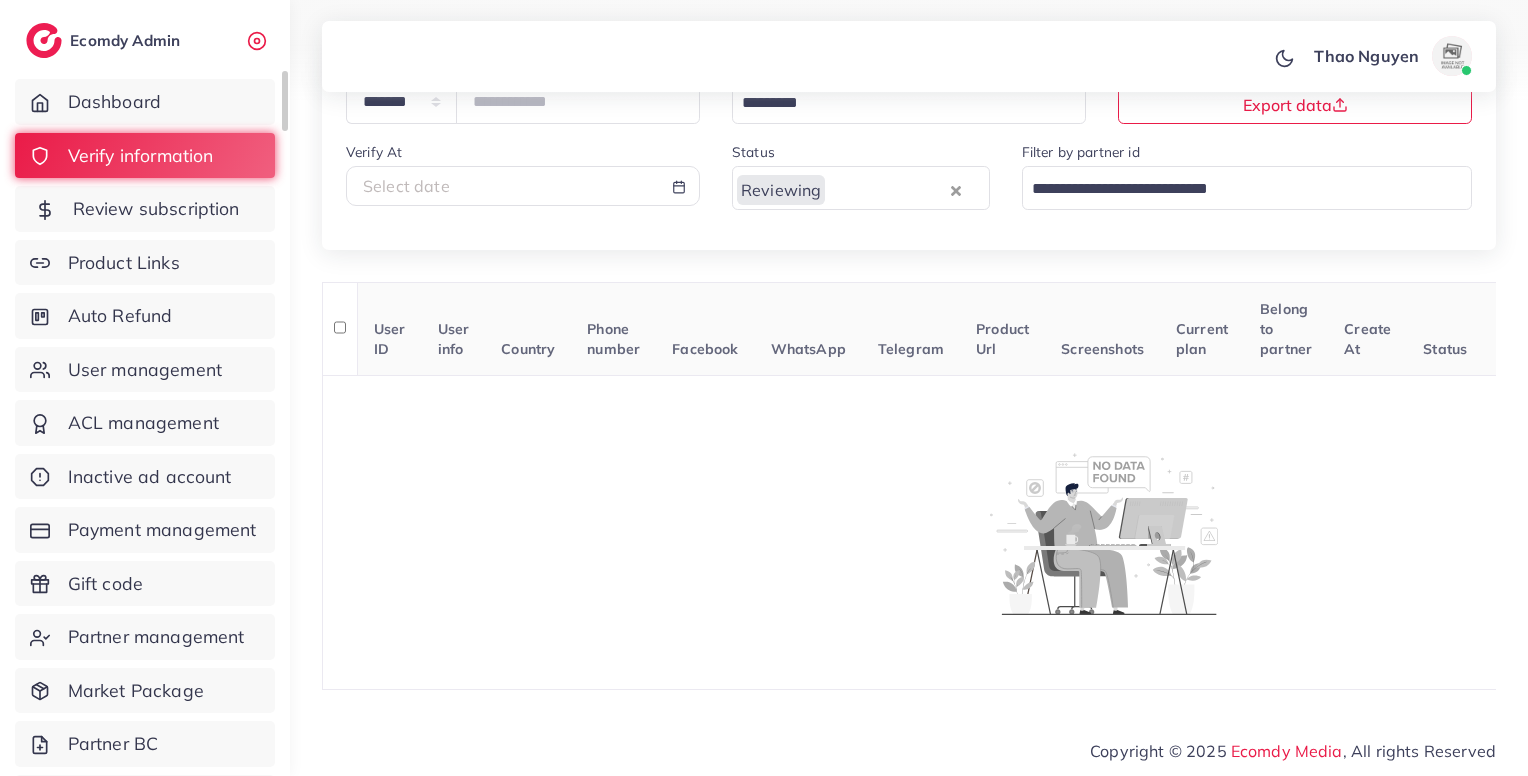 click on "Review subscription" at bounding box center [156, 209] 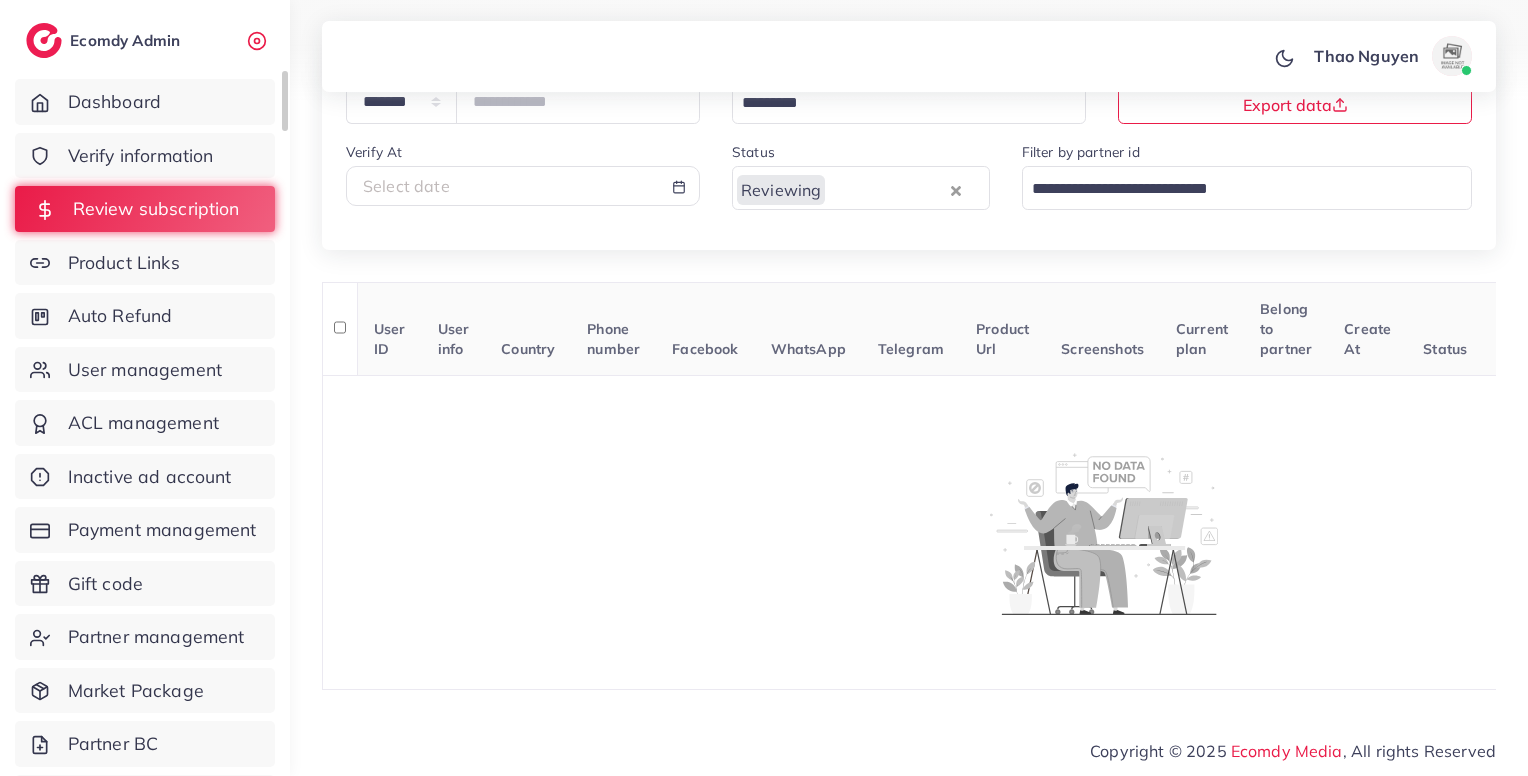 scroll, scrollTop: 0, scrollLeft: 0, axis: both 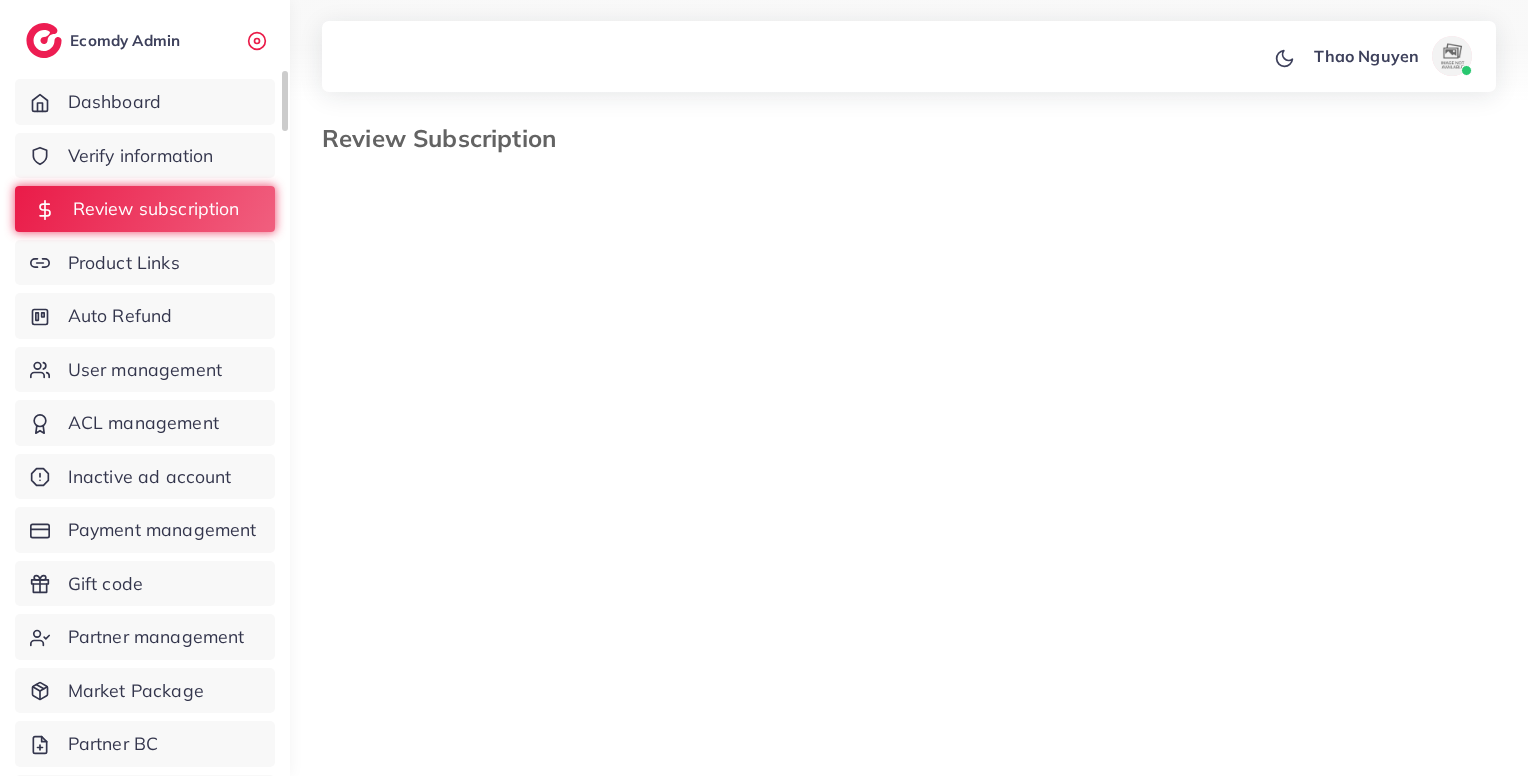 select on "*******" 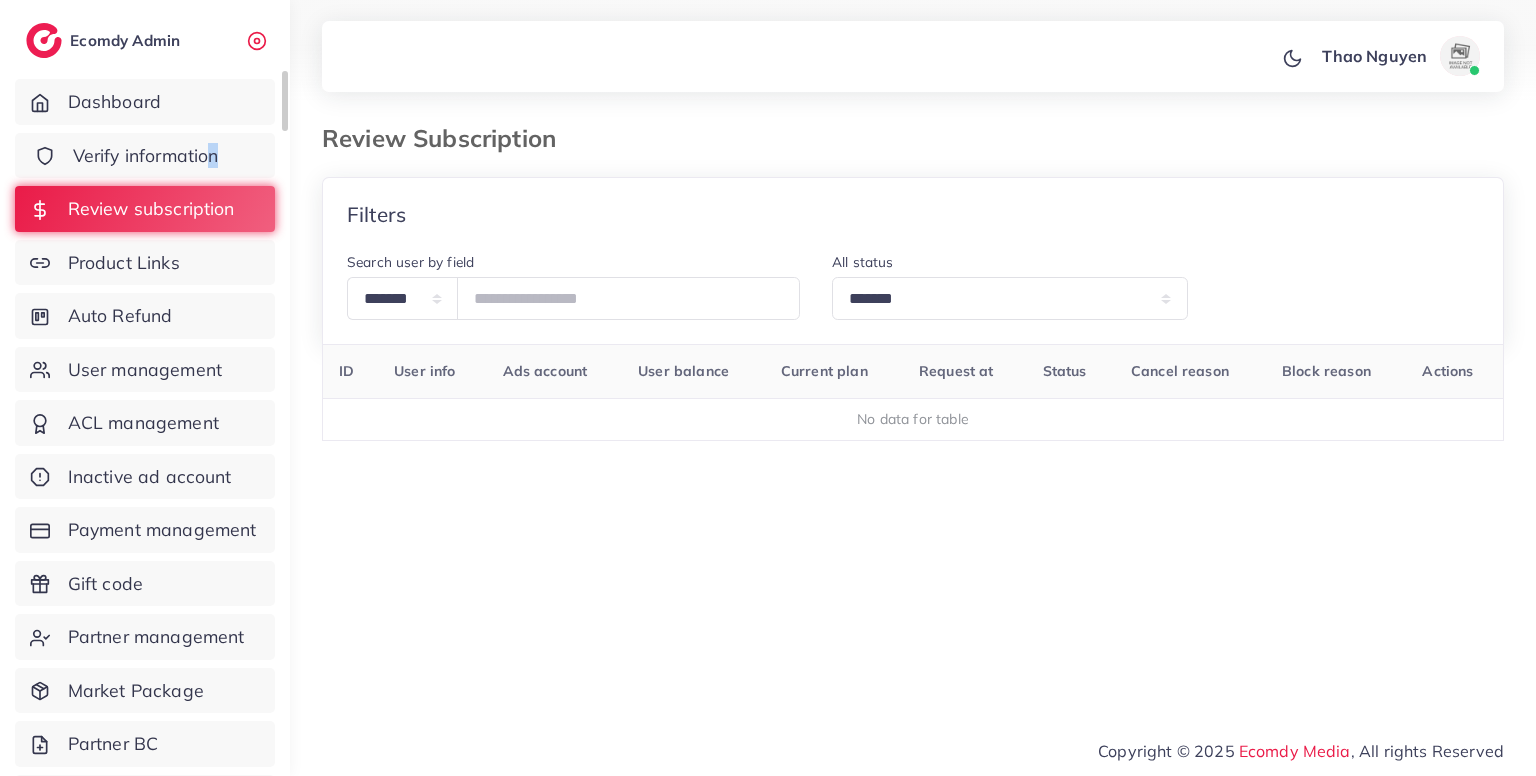 drag, startPoint x: 232, startPoint y: 130, endPoint x: 206, endPoint y: 174, distance: 51.10773 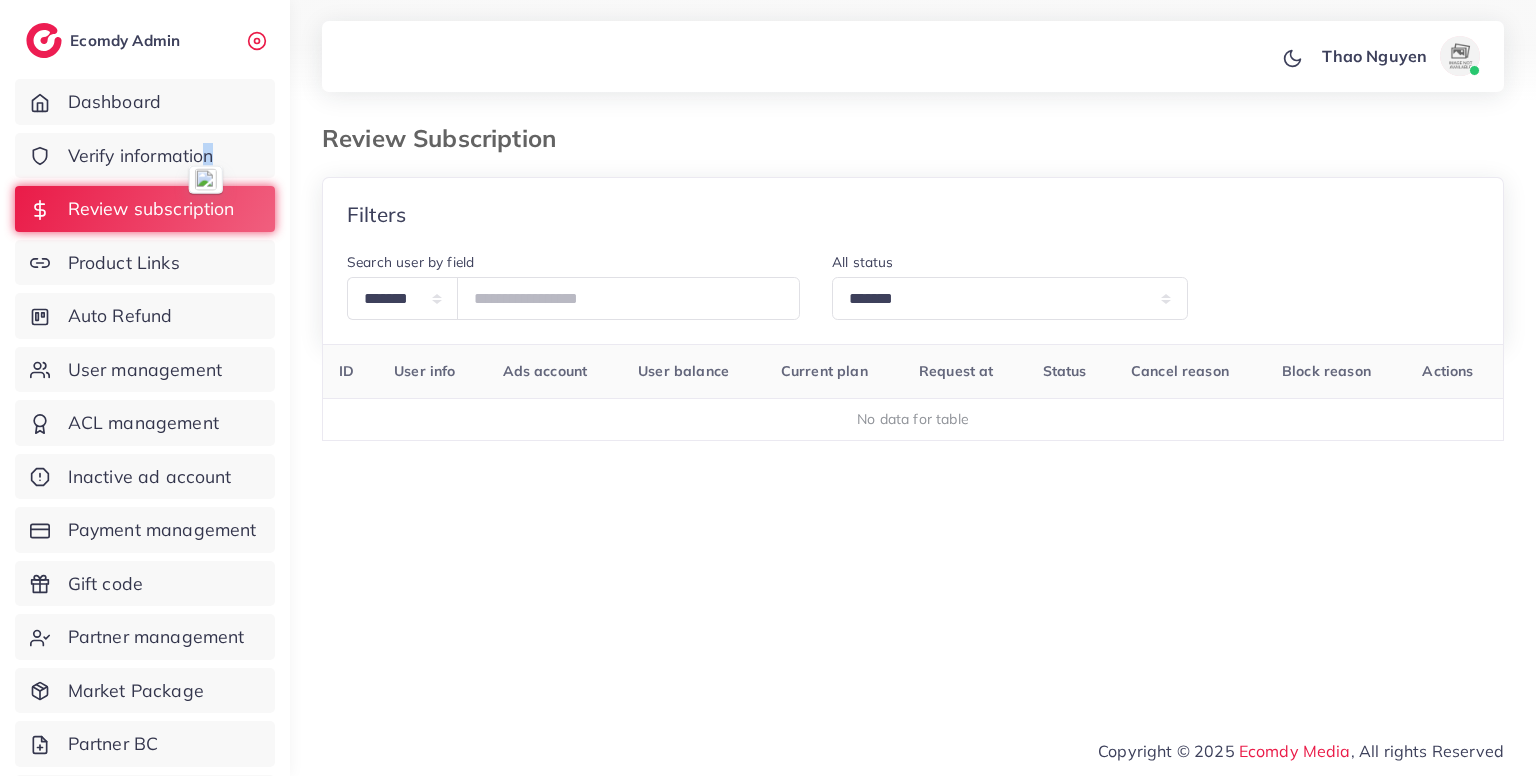 click at bounding box center (206, 180) 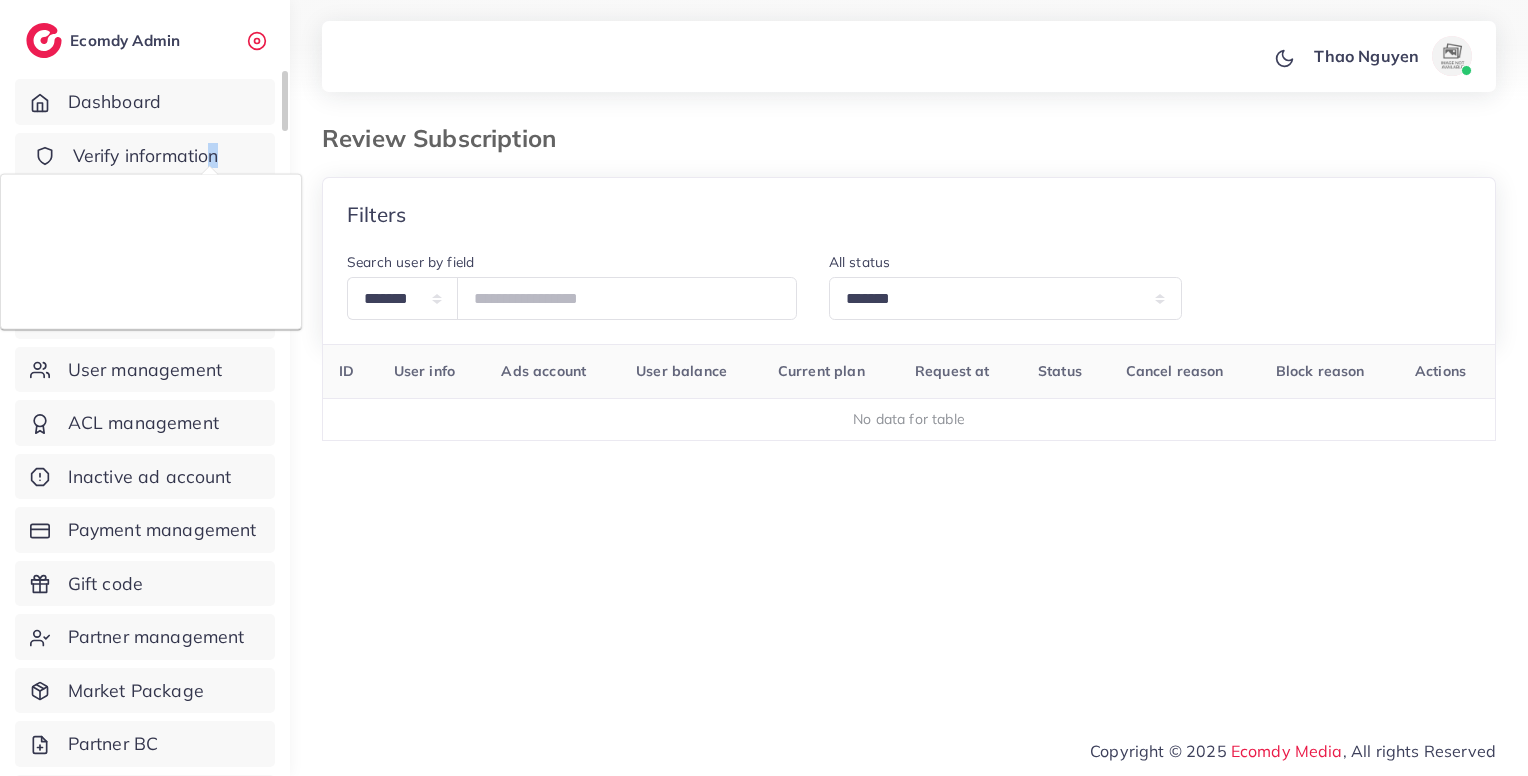 click on "Verify information" at bounding box center (146, 156) 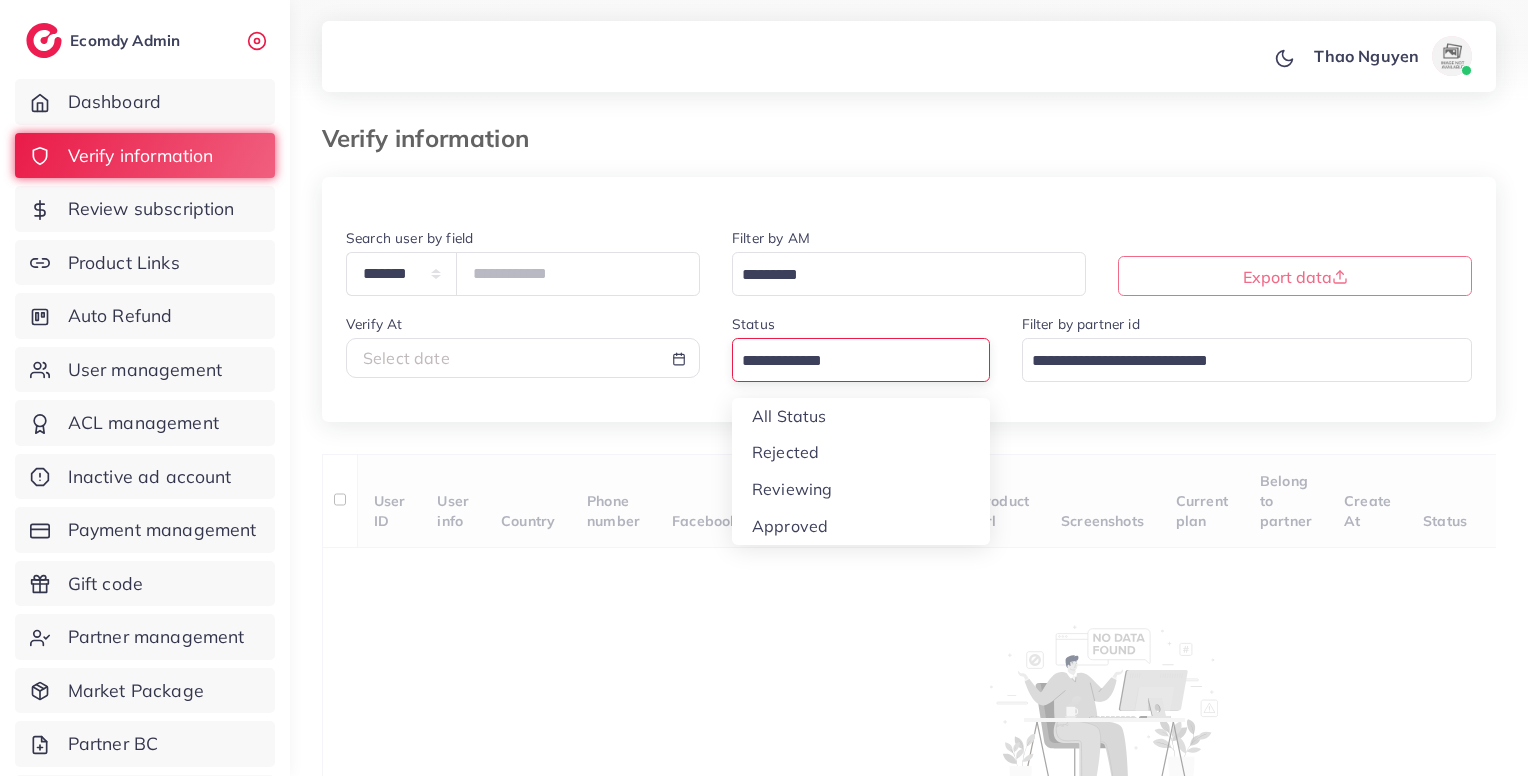 click at bounding box center [849, 361] 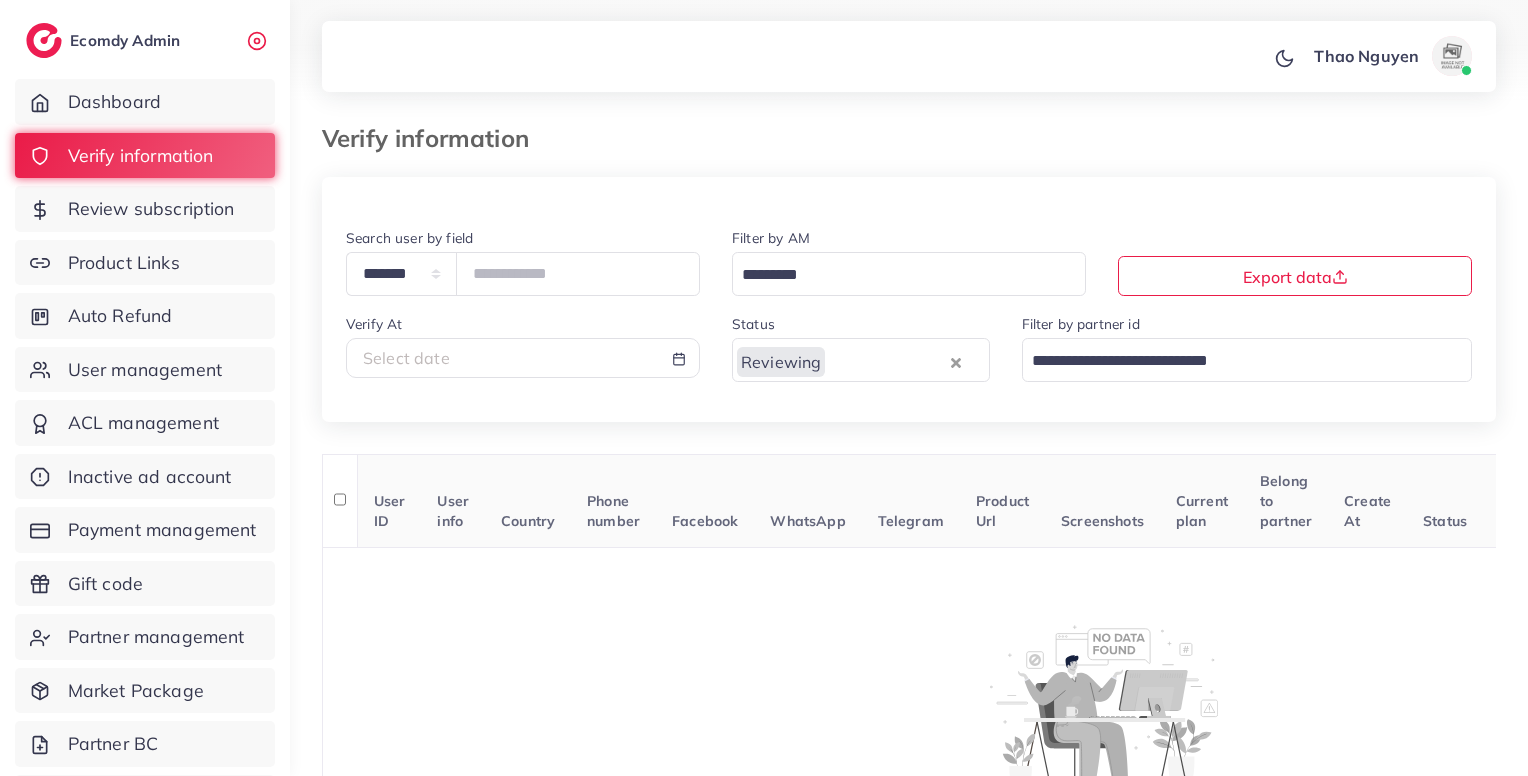 scroll, scrollTop: 180, scrollLeft: 0, axis: vertical 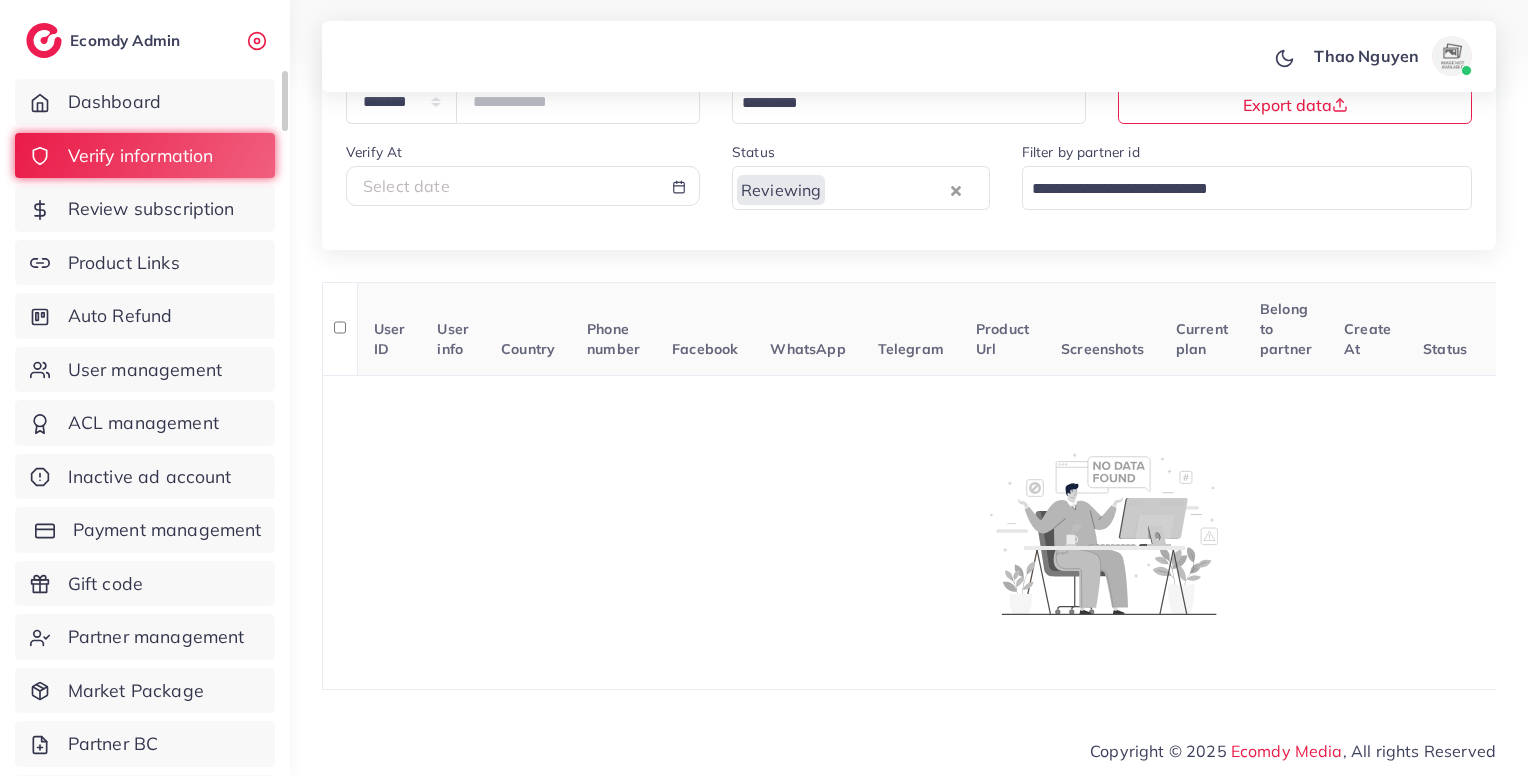 click on "Payment management" at bounding box center (167, 530) 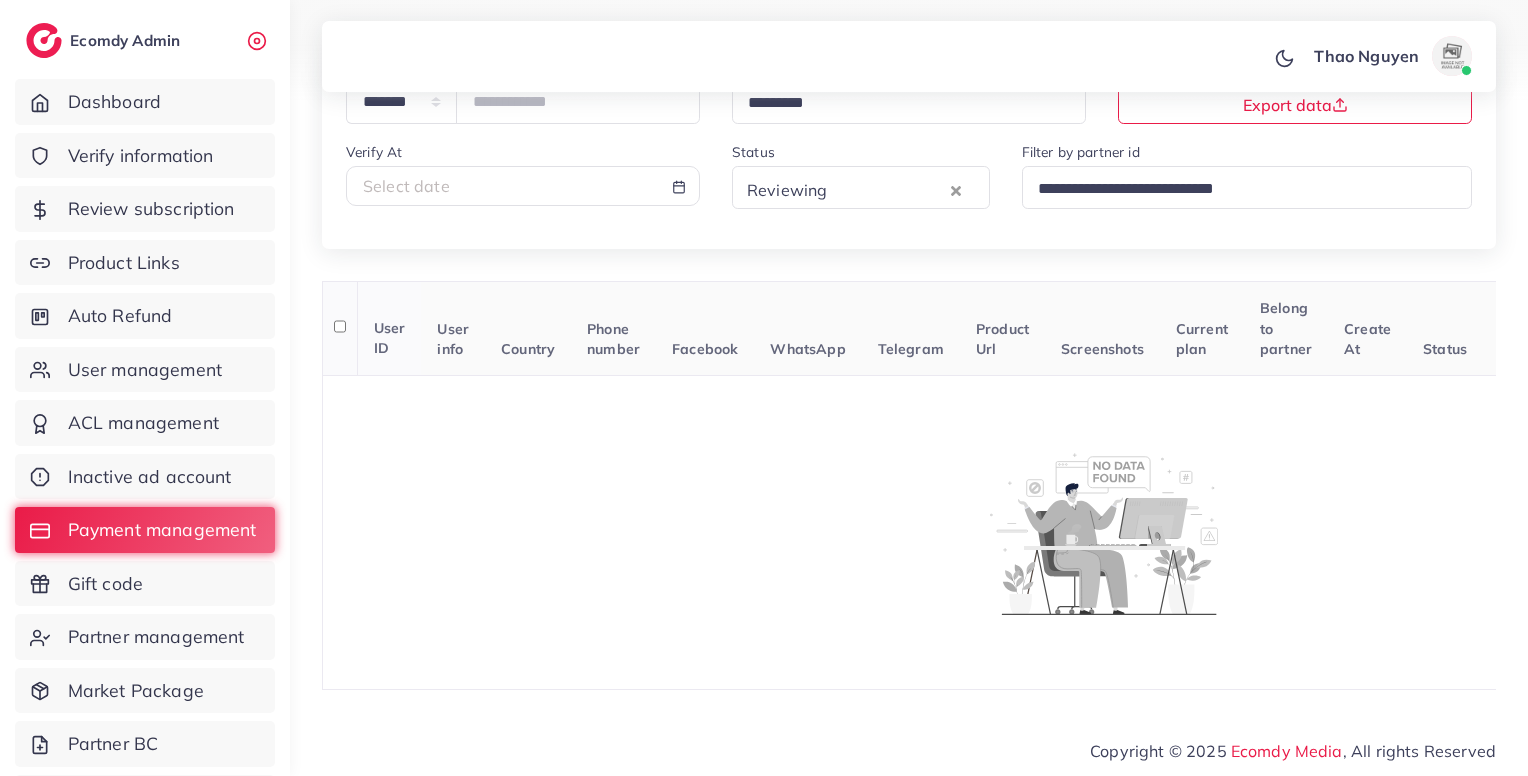 scroll, scrollTop: 0, scrollLeft: 0, axis: both 